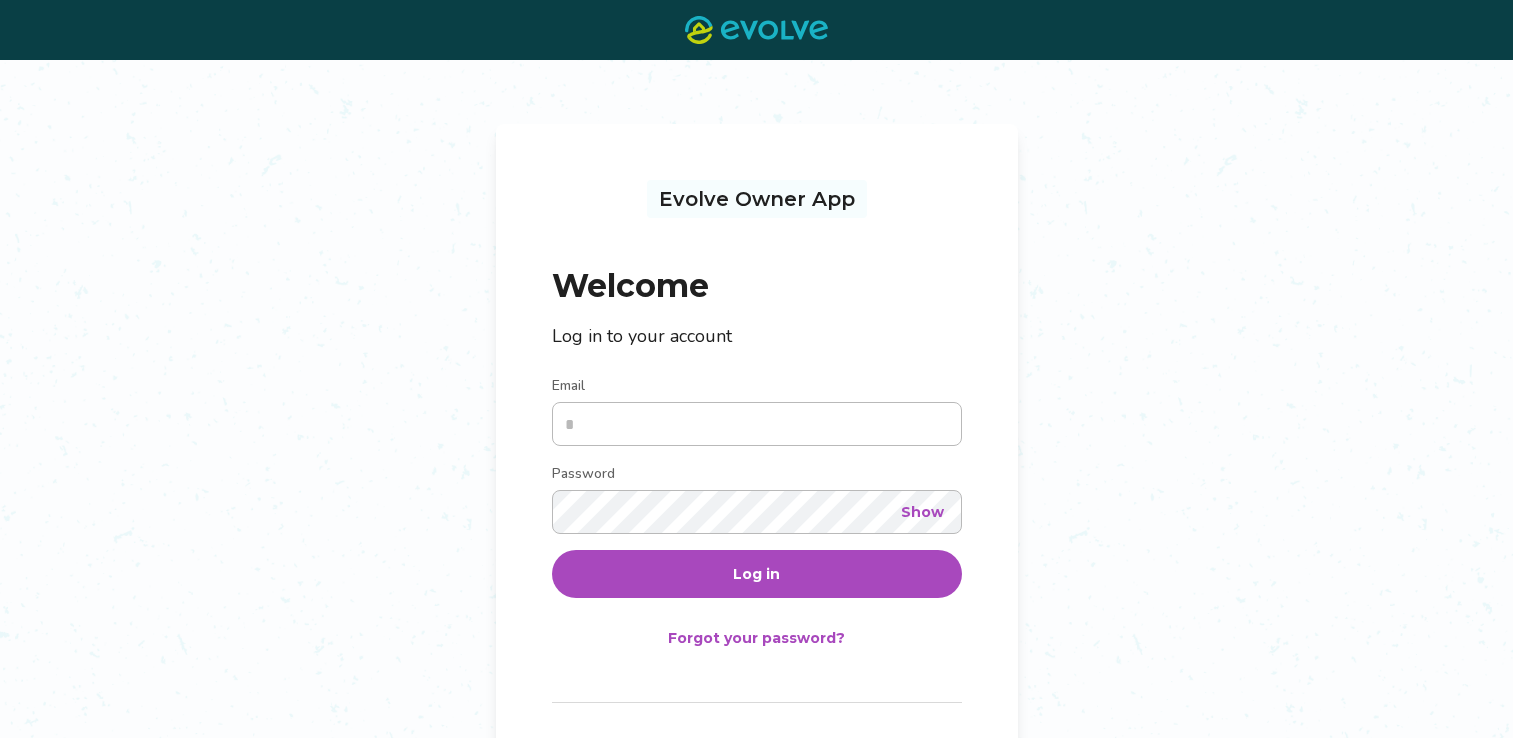 scroll, scrollTop: 0, scrollLeft: 0, axis: both 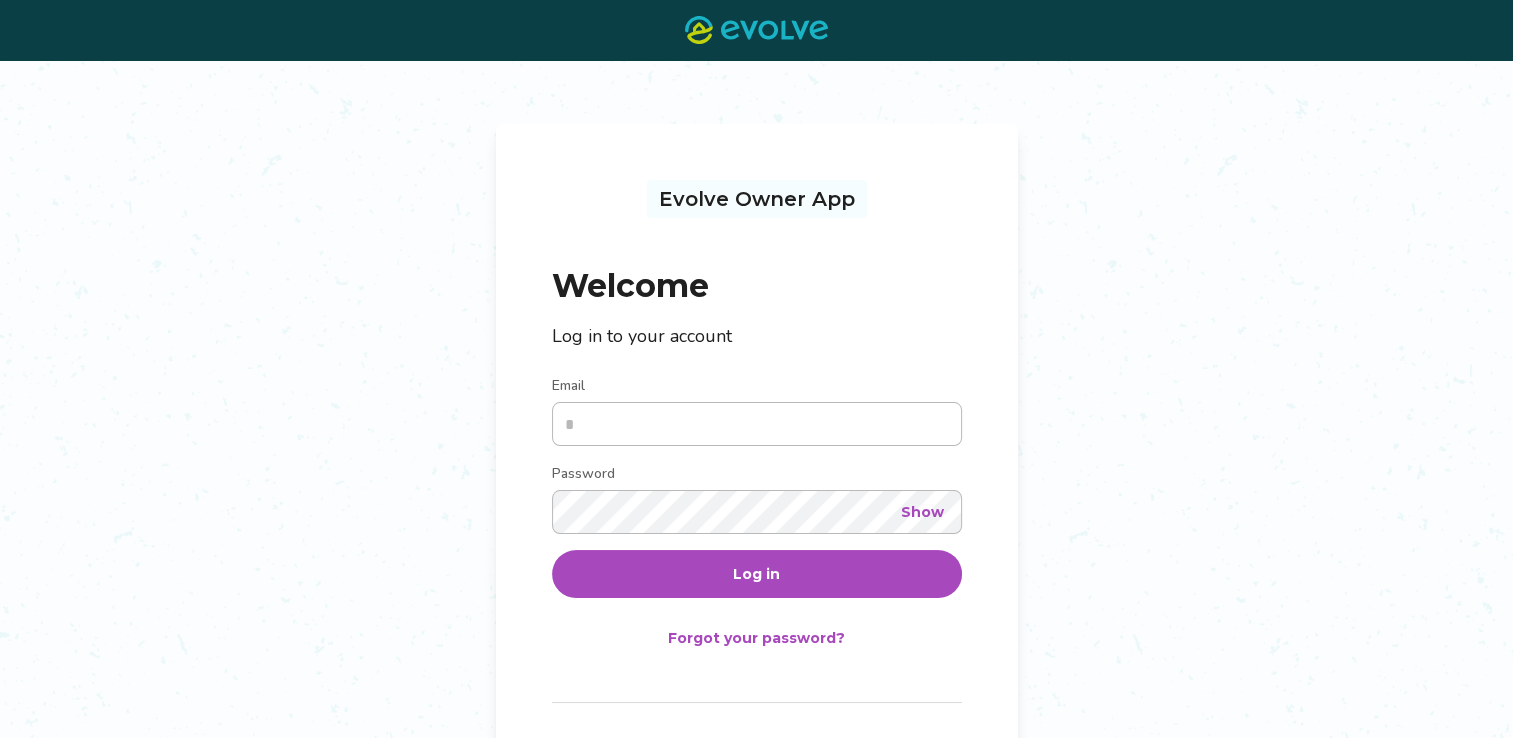 type on "**********" 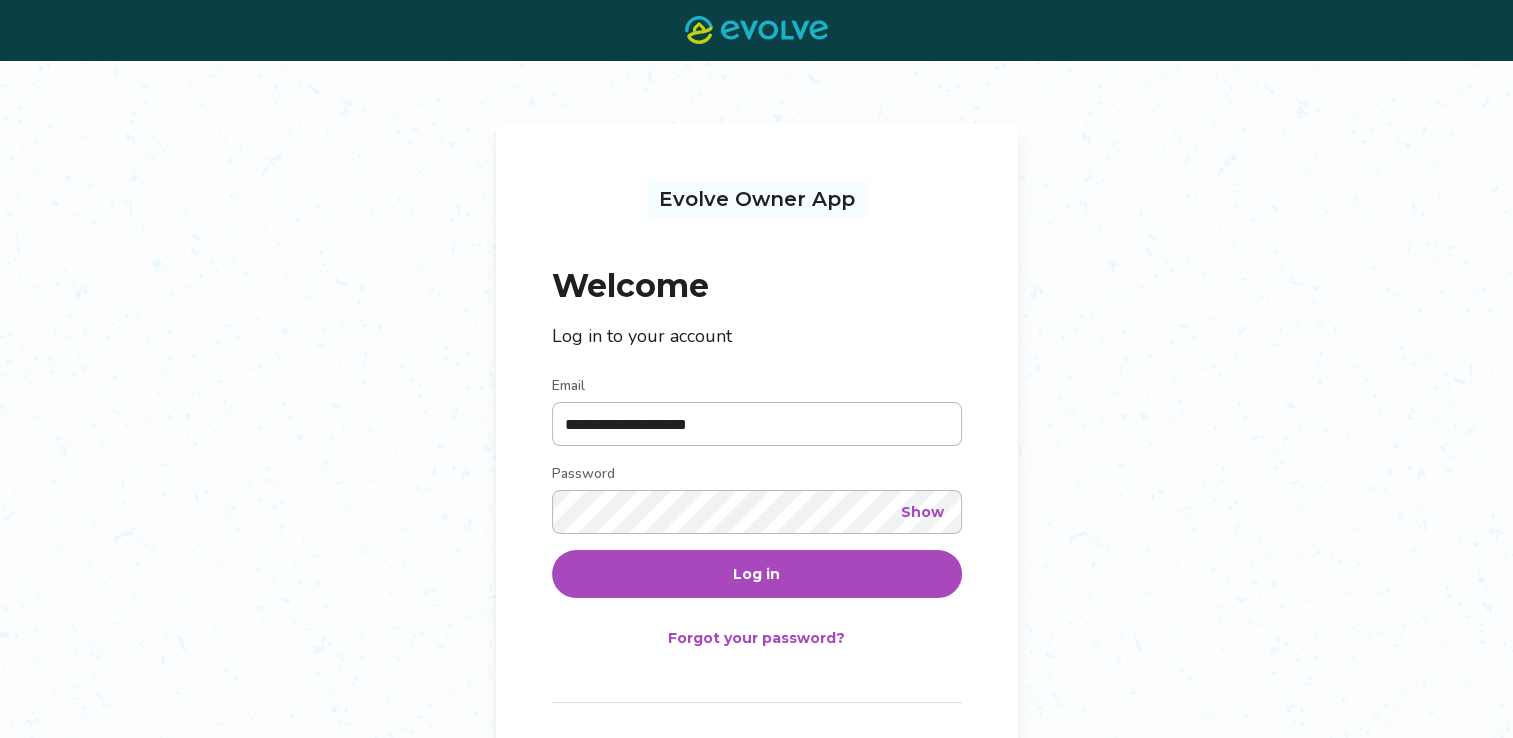 click on "Log in" at bounding box center (757, 574) 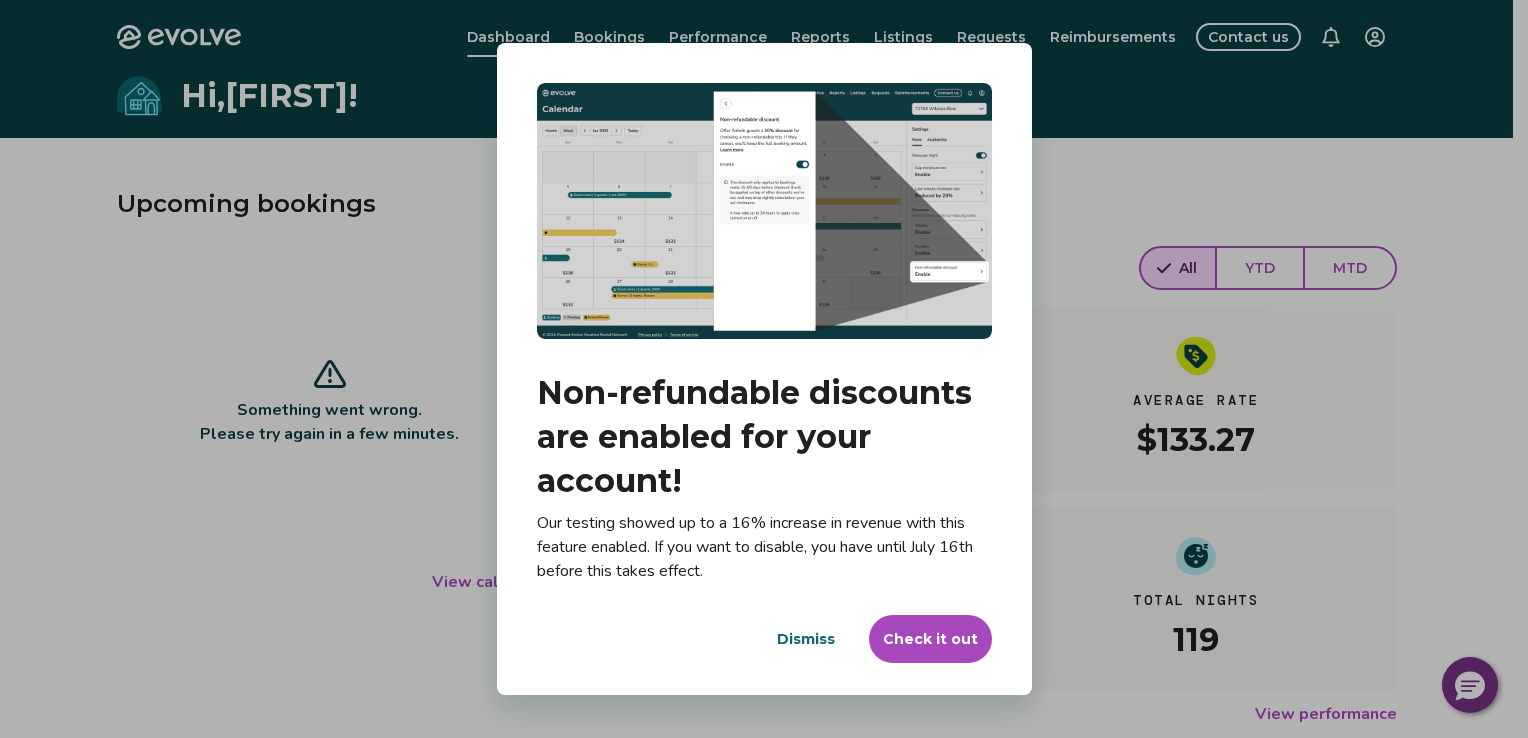 click on "Dialog Non-refundable discounts are enabled for your account! Our testing showed up to a 16% increase in revenue with this feature enabled. If you want to disable, you have until July 16th before this takes effect. Dismiss Check it out" at bounding box center [764, 369] 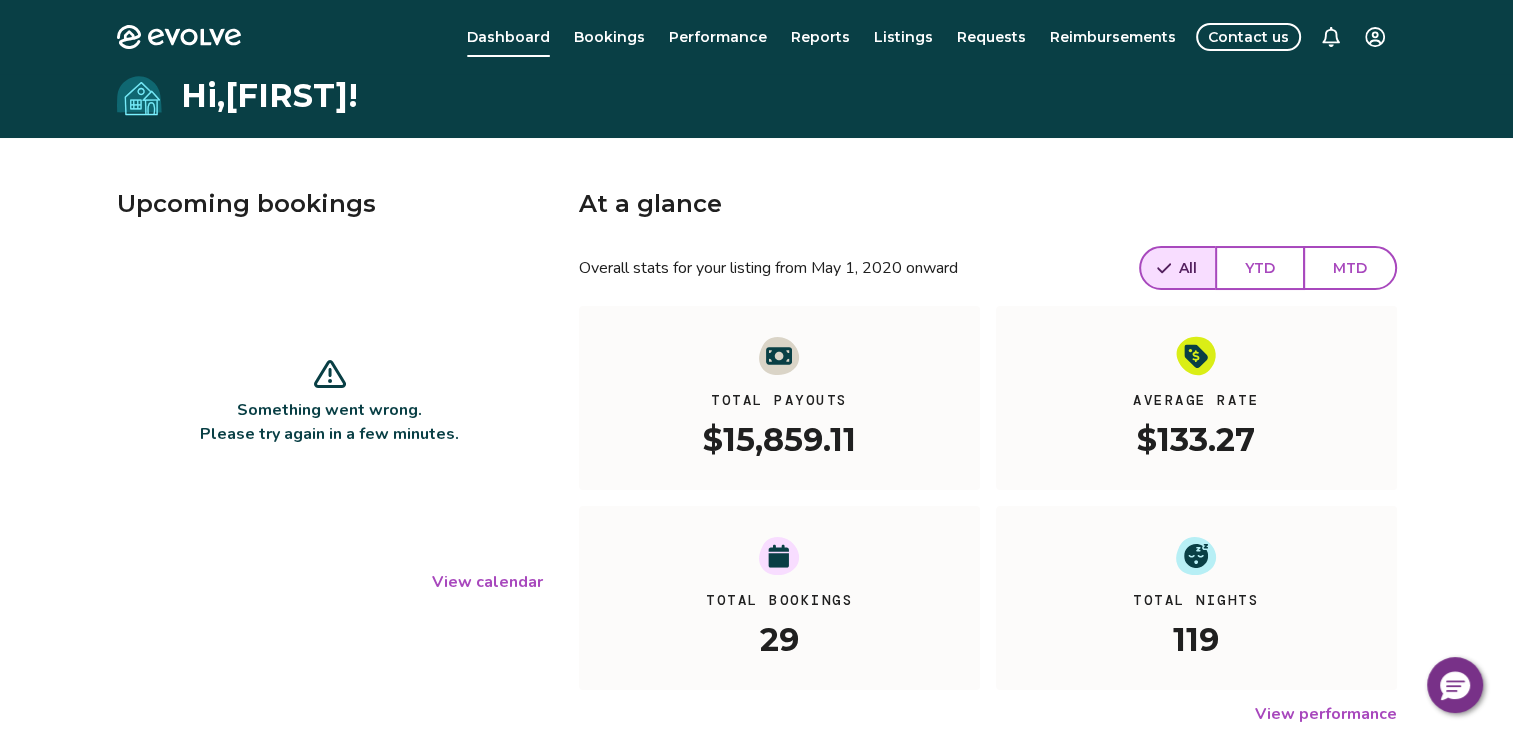 click on "Bookings" at bounding box center [609, 37] 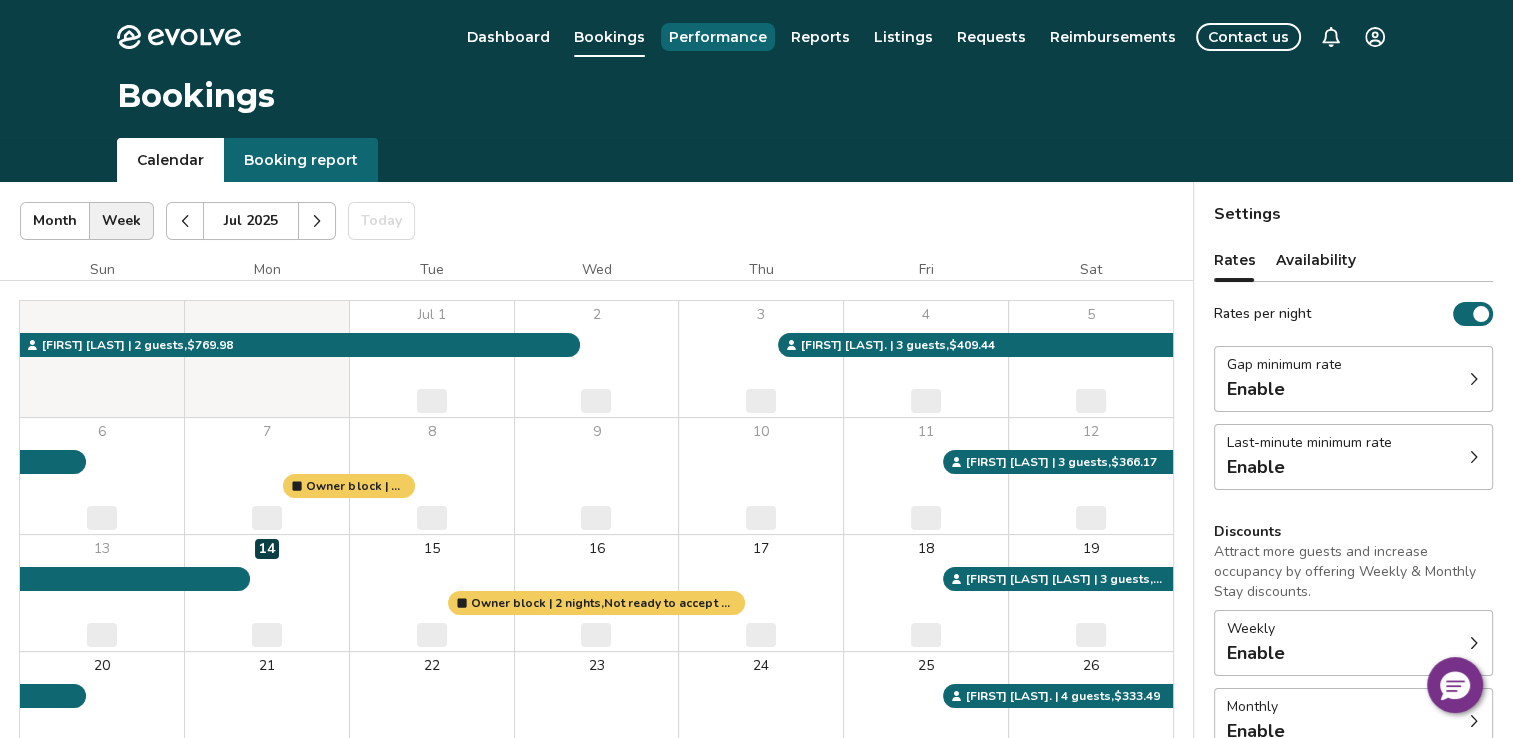 click on "Performance" at bounding box center (718, 37) 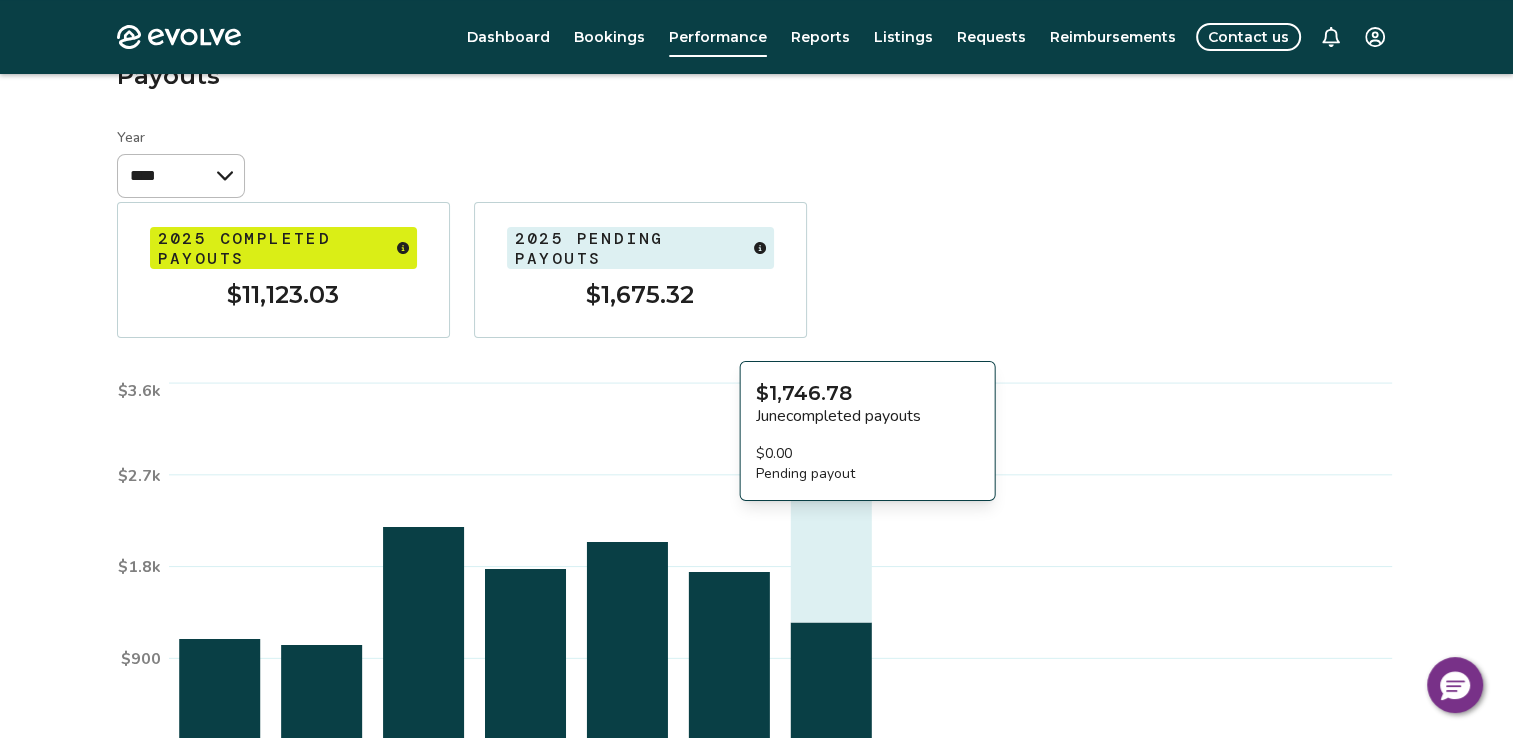 scroll, scrollTop: 128, scrollLeft: 0, axis: vertical 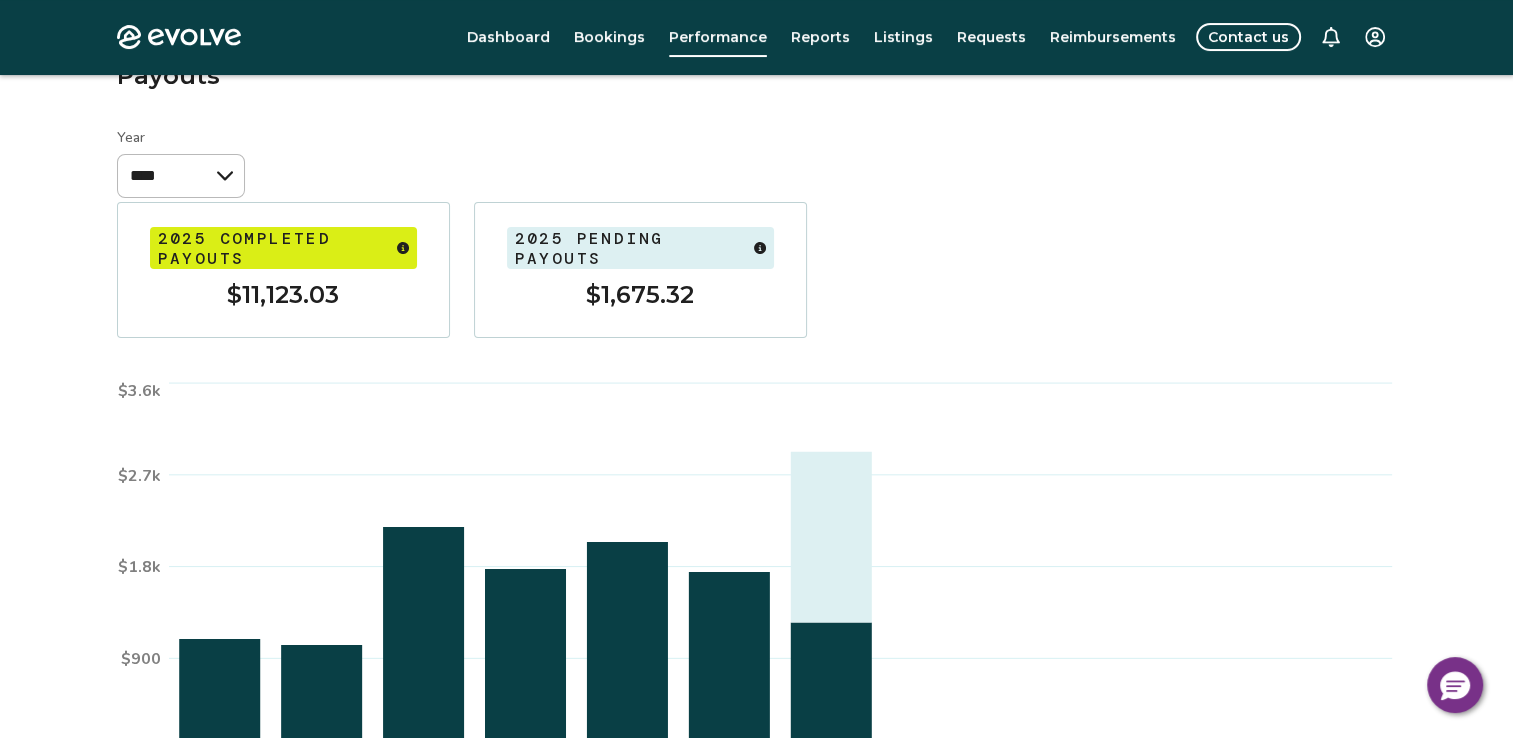 click on "Listings" at bounding box center (903, 37) 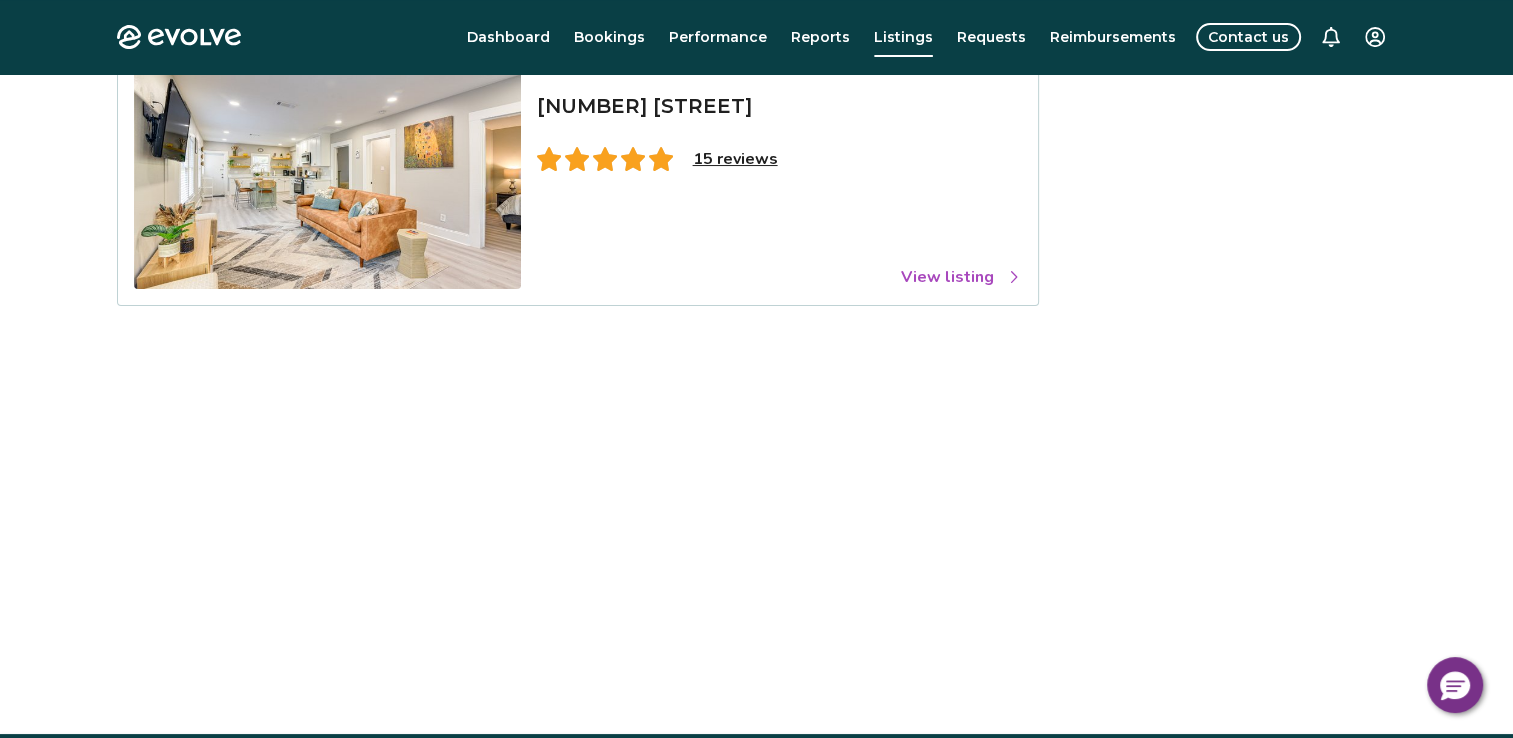 scroll, scrollTop: 0, scrollLeft: 0, axis: both 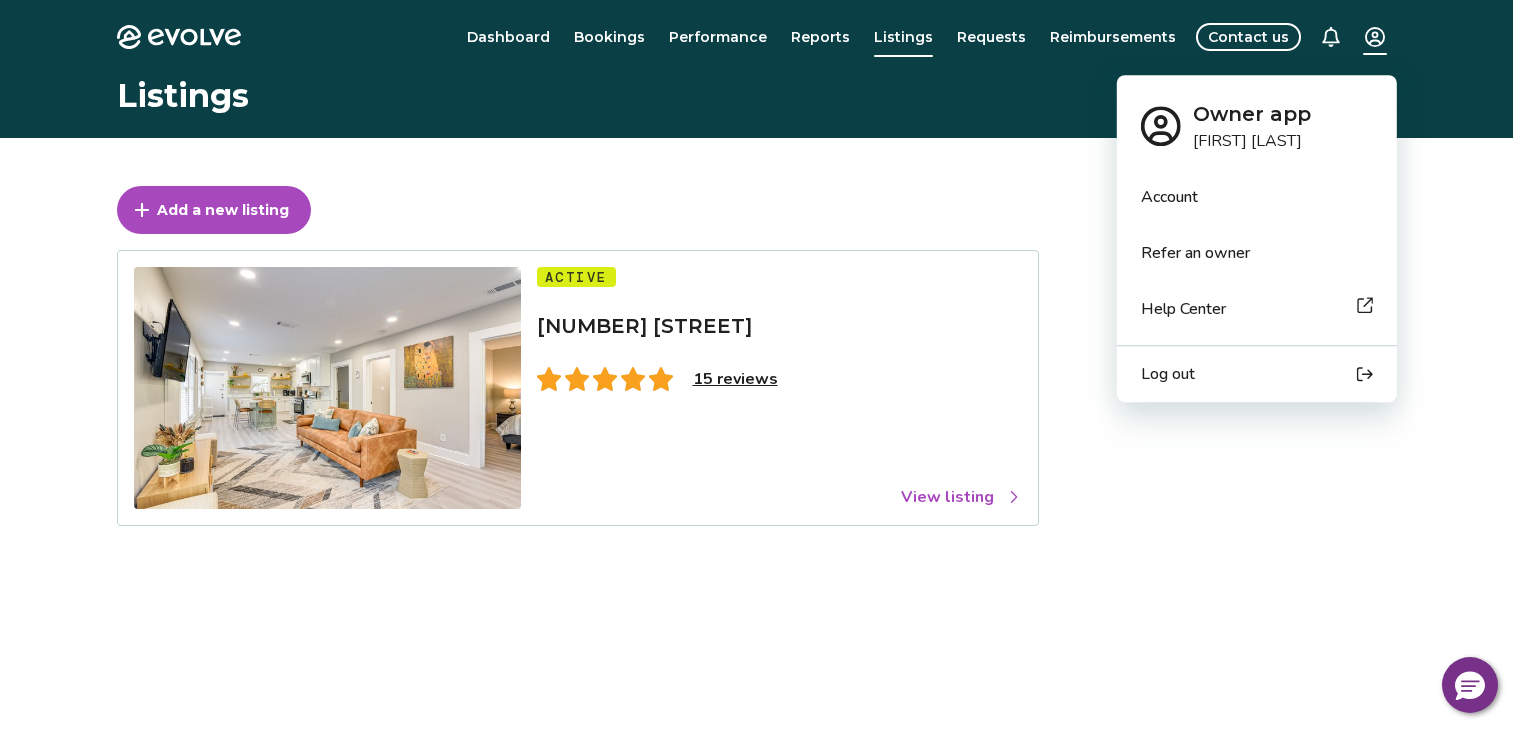 click on "Evolve Dashboard Bookings Performance Reports Listings Requests Reimbursements Contact us Listings Add a new listing Active 1025 Dumble St 15 reviews View listing © 2013-Present Evolve Vacation Rental Network Privacy Policy | Terms of Service
$0 Owner app [FIRST]   [LAST] Account Refer an owner Help Center Log out" at bounding box center [764, 517] 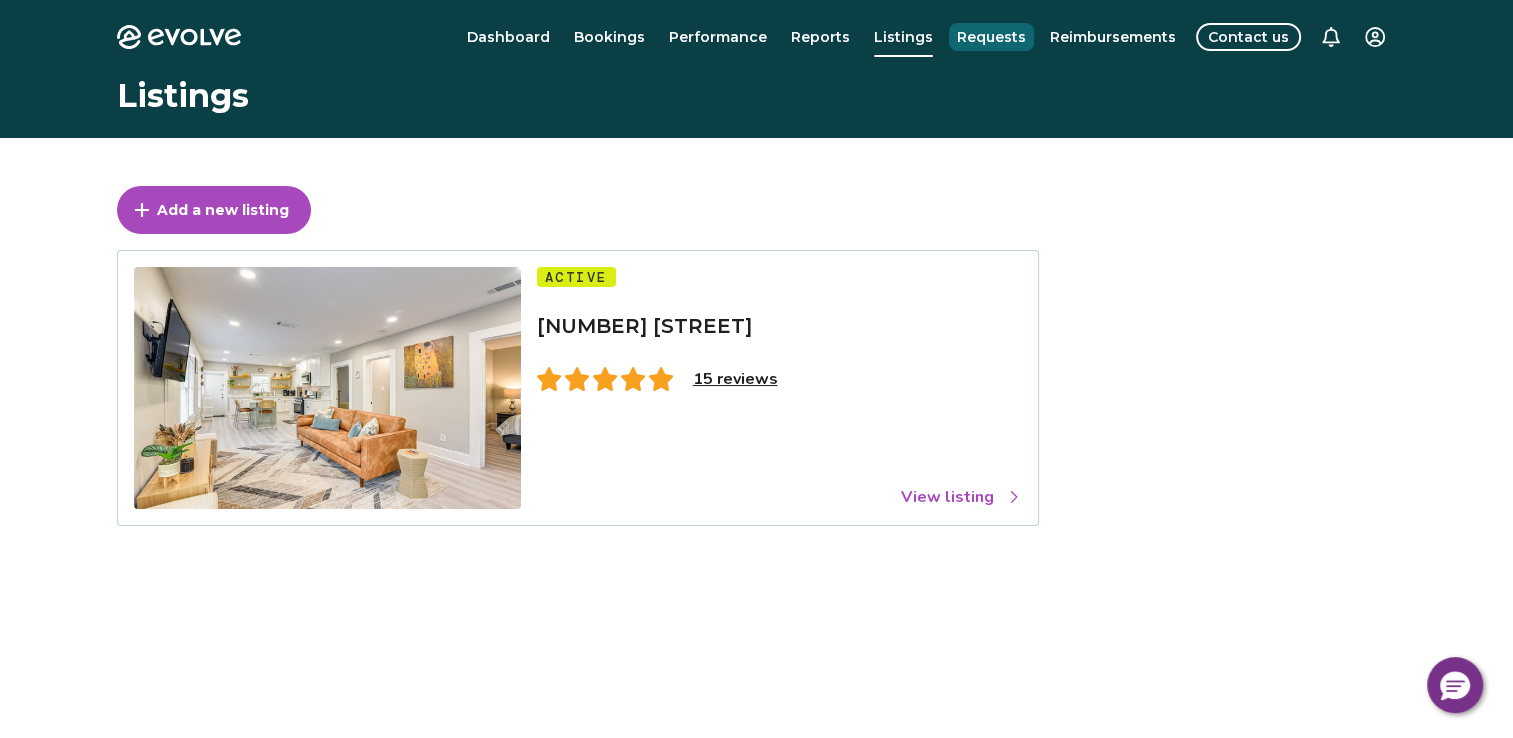 click on "Evolve Dashboard Bookings Performance Reports Listings Requests Reimbursements Contact us Listings Add a new listing Active 1025 Dumble St 15 reviews View listing © 2013-Present Evolve Vacation Rental Network Privacy Policy | Terms of Service
$0" at bounding box center (756, 517) 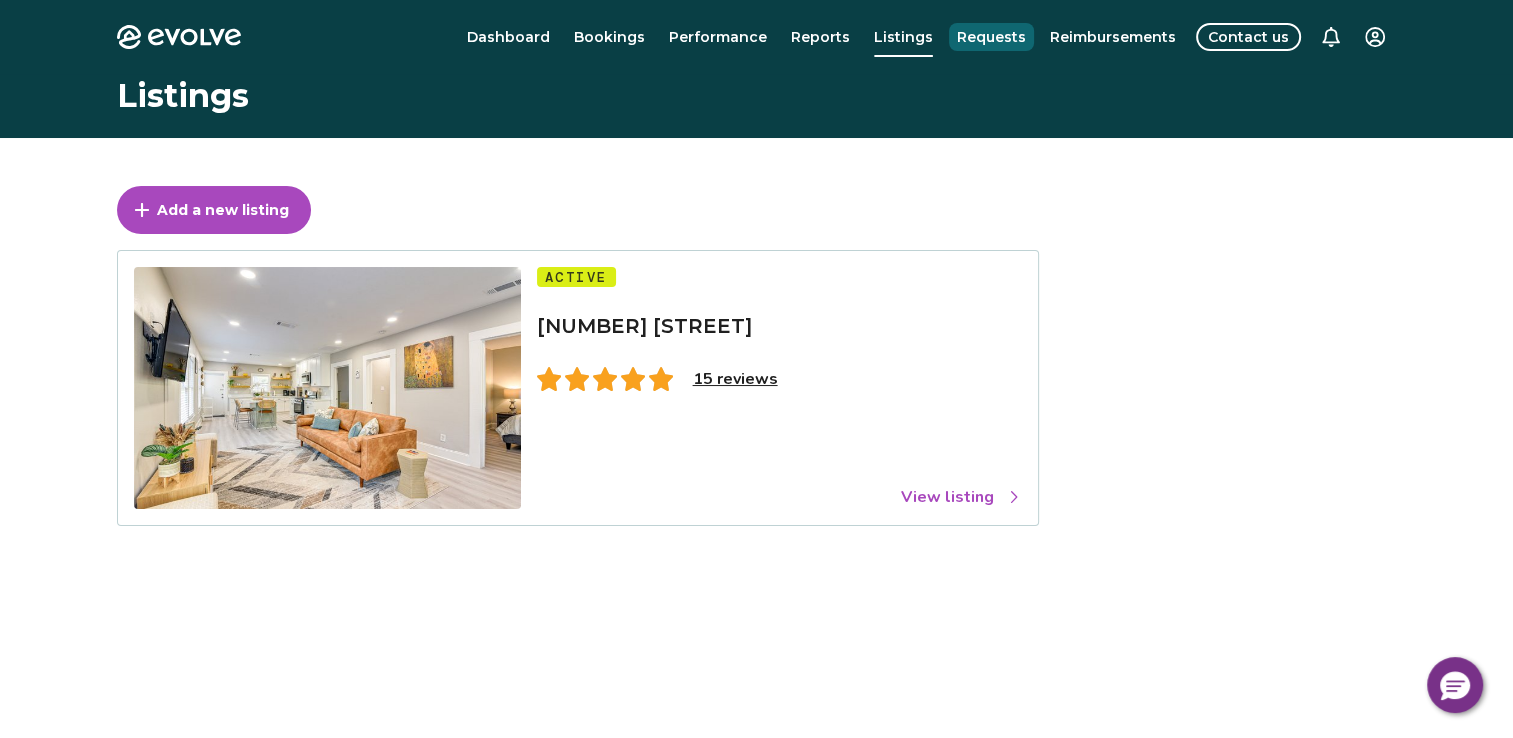 click on "Requests" at bounding box center [991, 37] 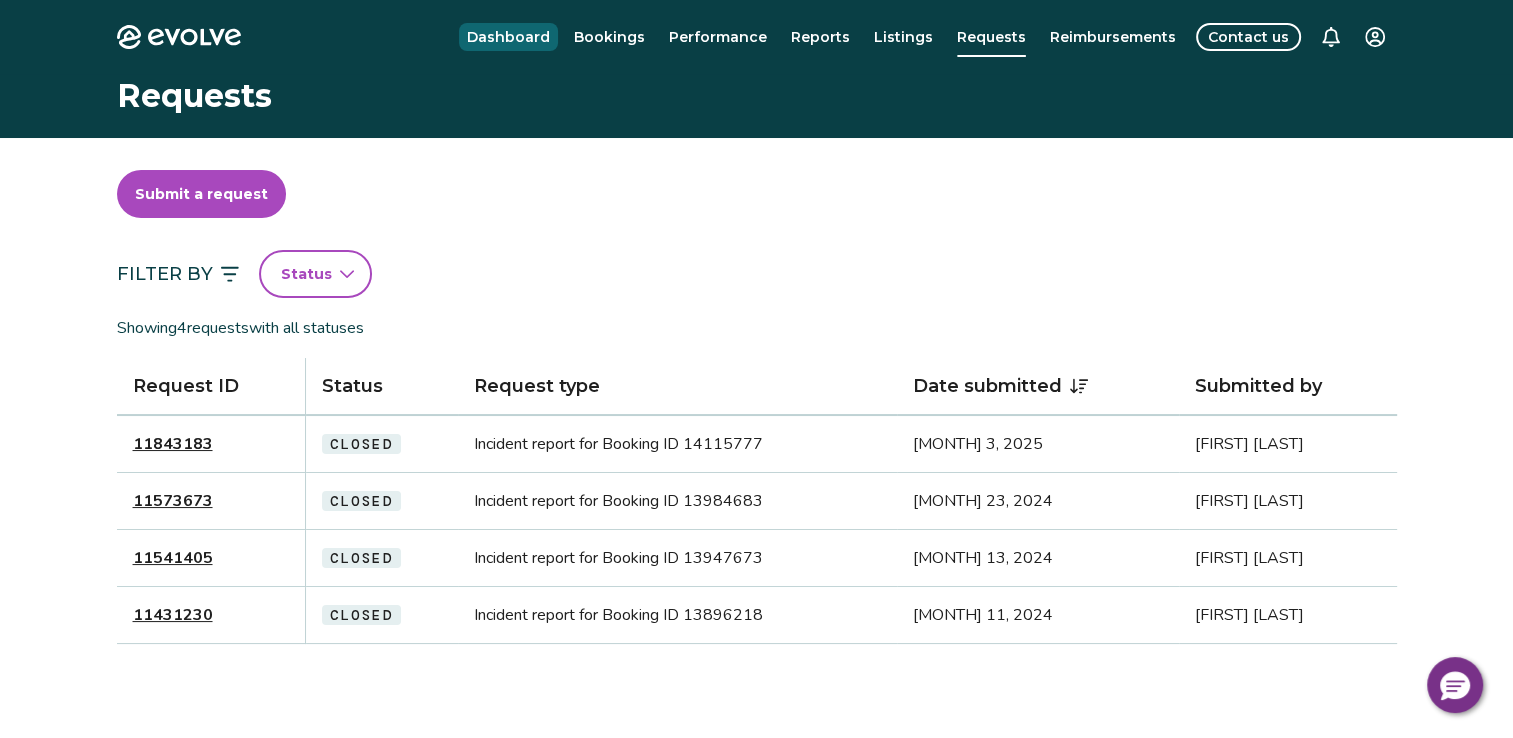 click on "Dashboard" at bounding box center [508, 37] 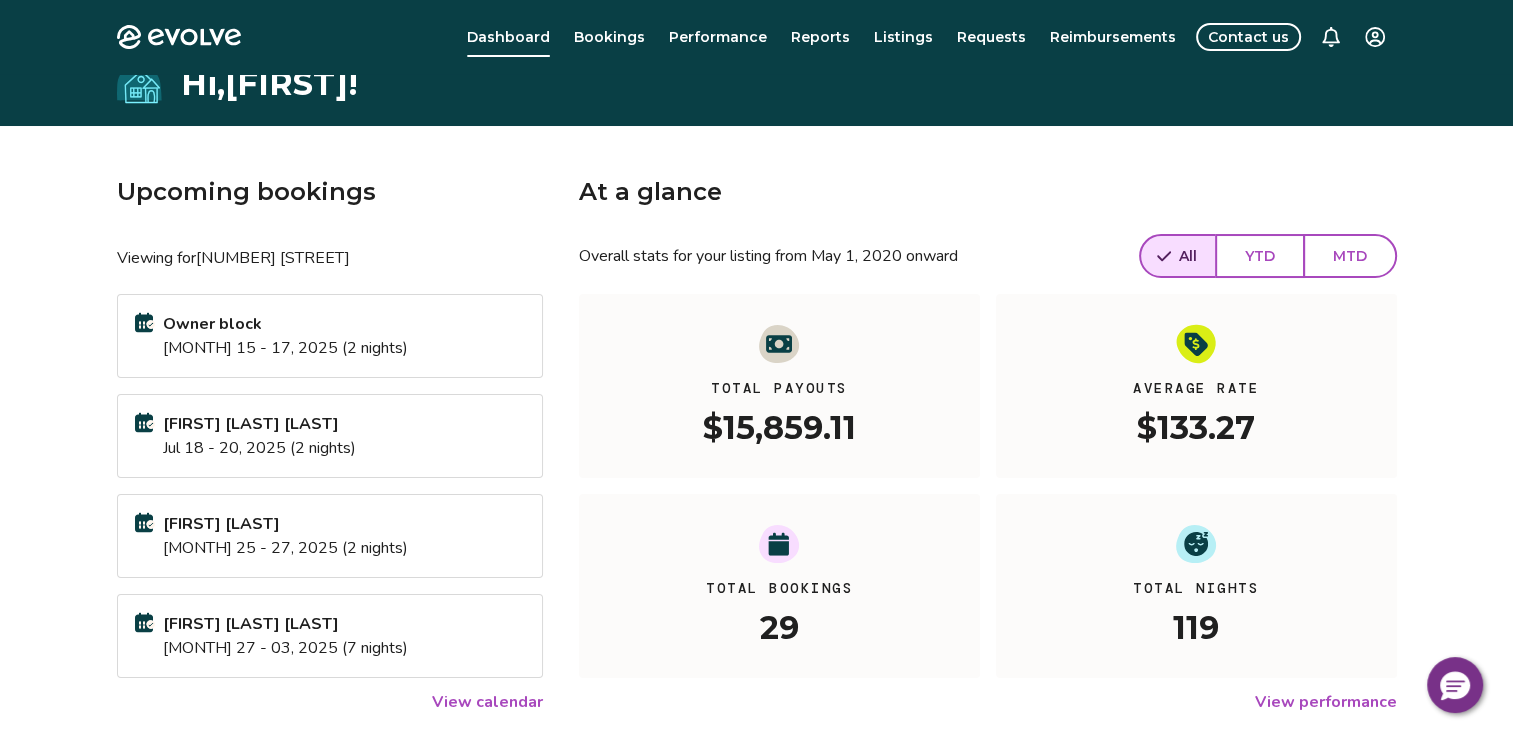scroll, scrollTop: 0, scrollLeft: 0, axis: both 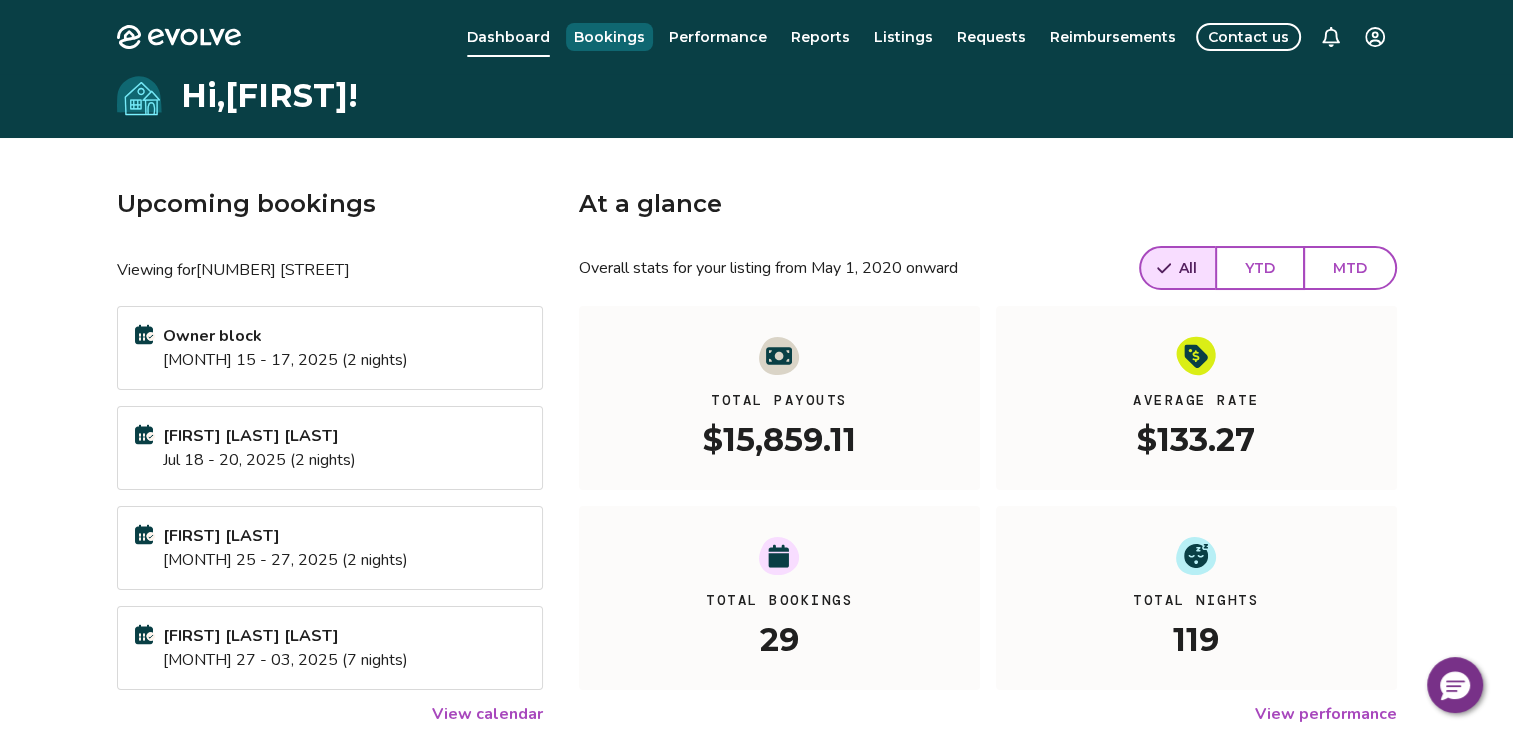 click on "Bookings" at bounding box center (609, 37) 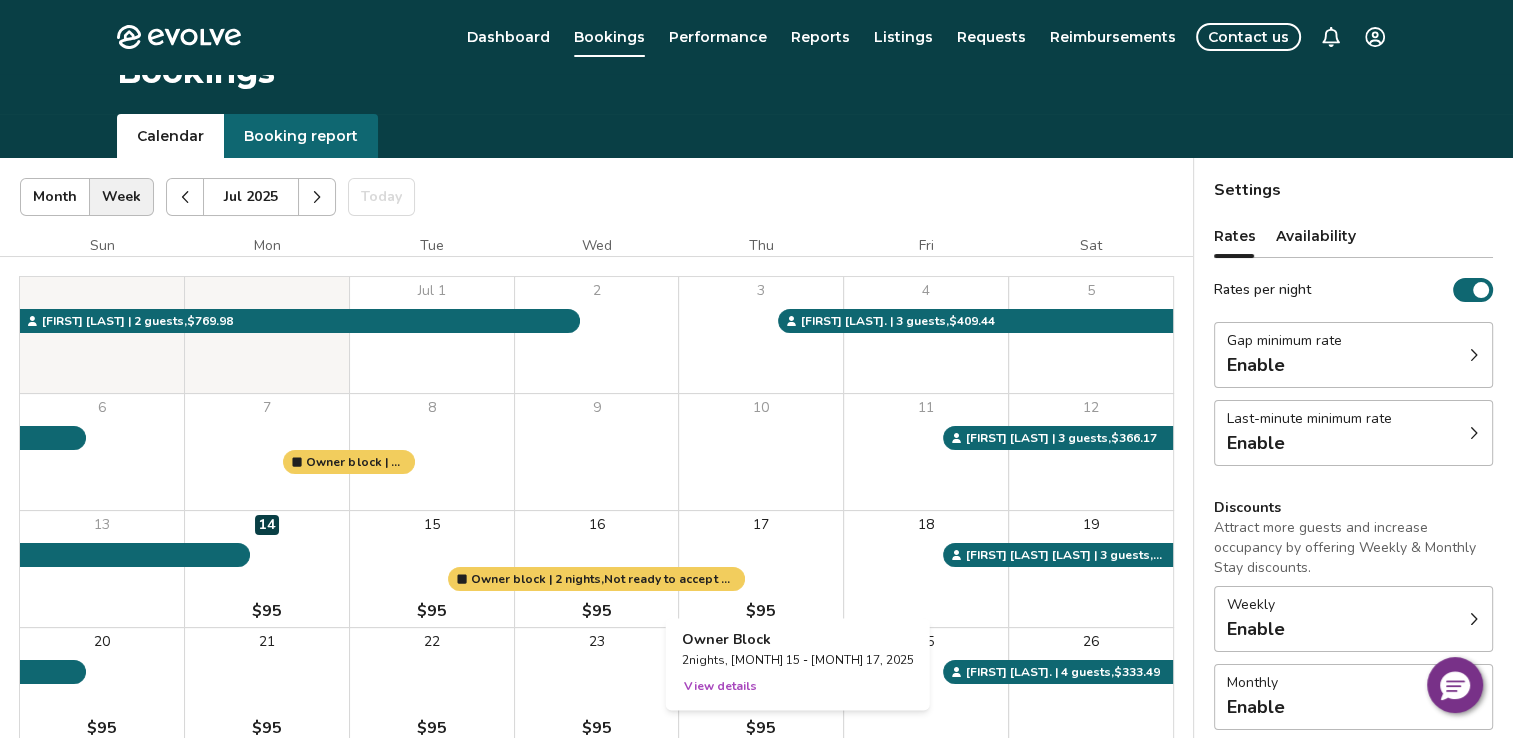 scroll, scrollTop: 0, scrollLeft: 0, axis: both 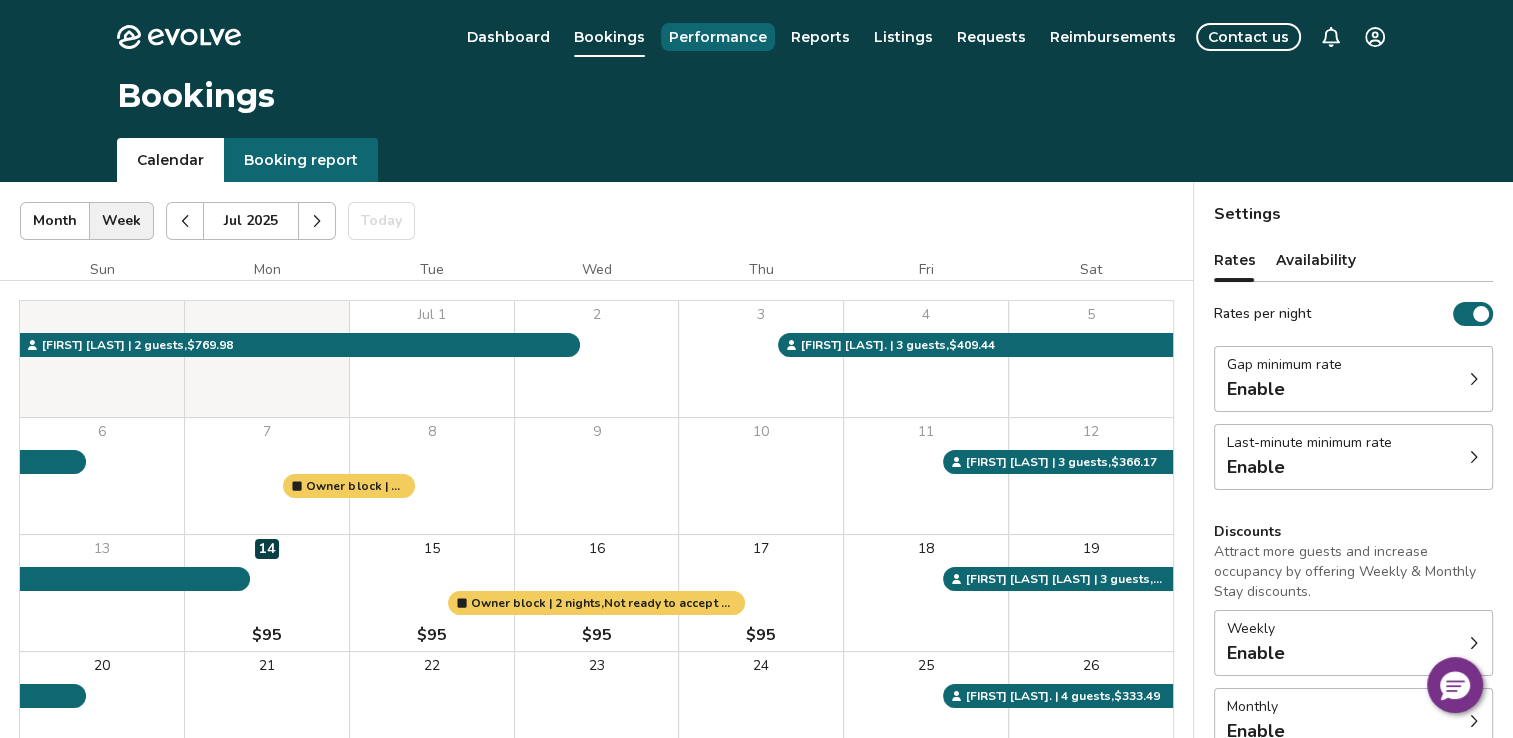 click on "Performance" at bounding box center [718, 37] 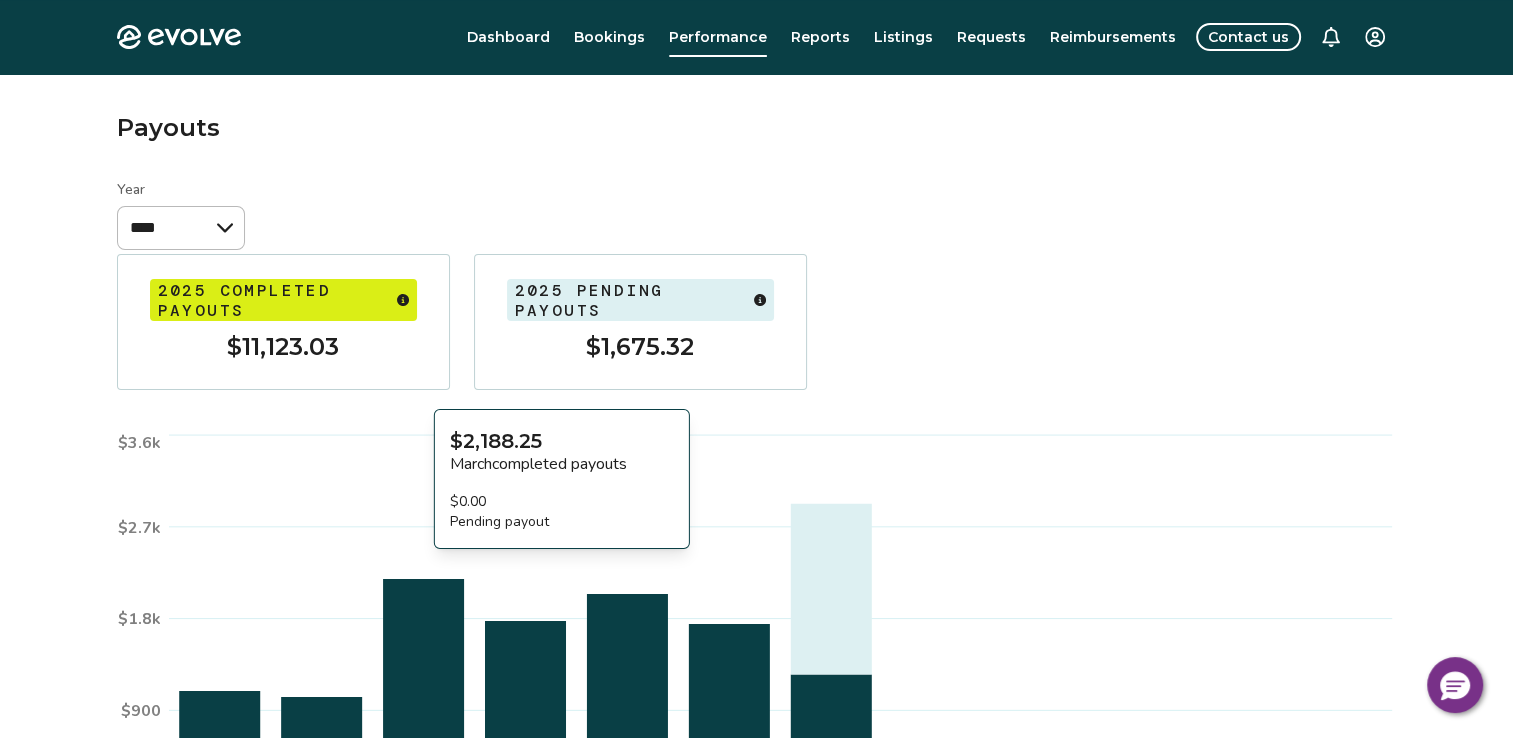 scroll, scrollTop: 0, scrollLeft: 0, axis: both 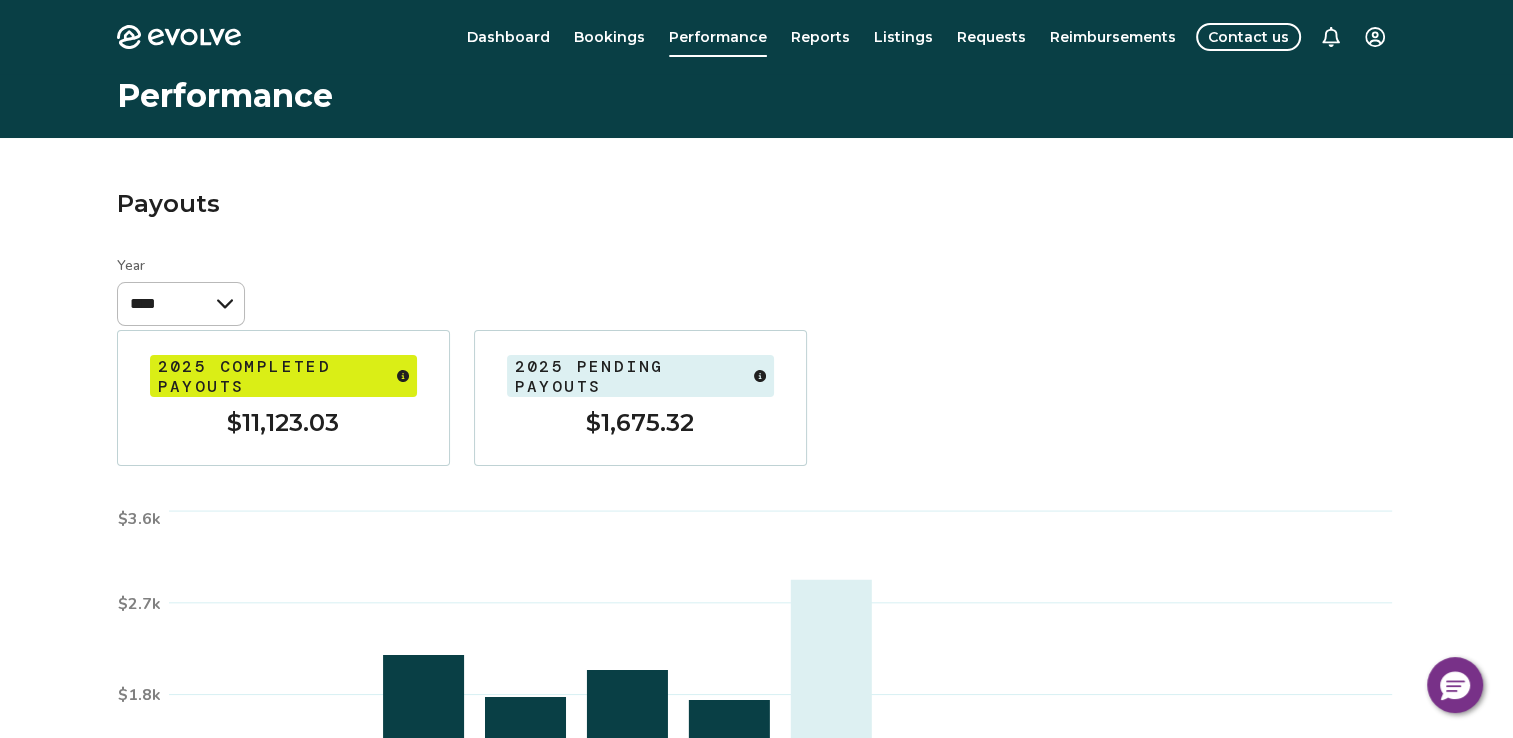 click on "Reports" at bounding box center [820, 37] 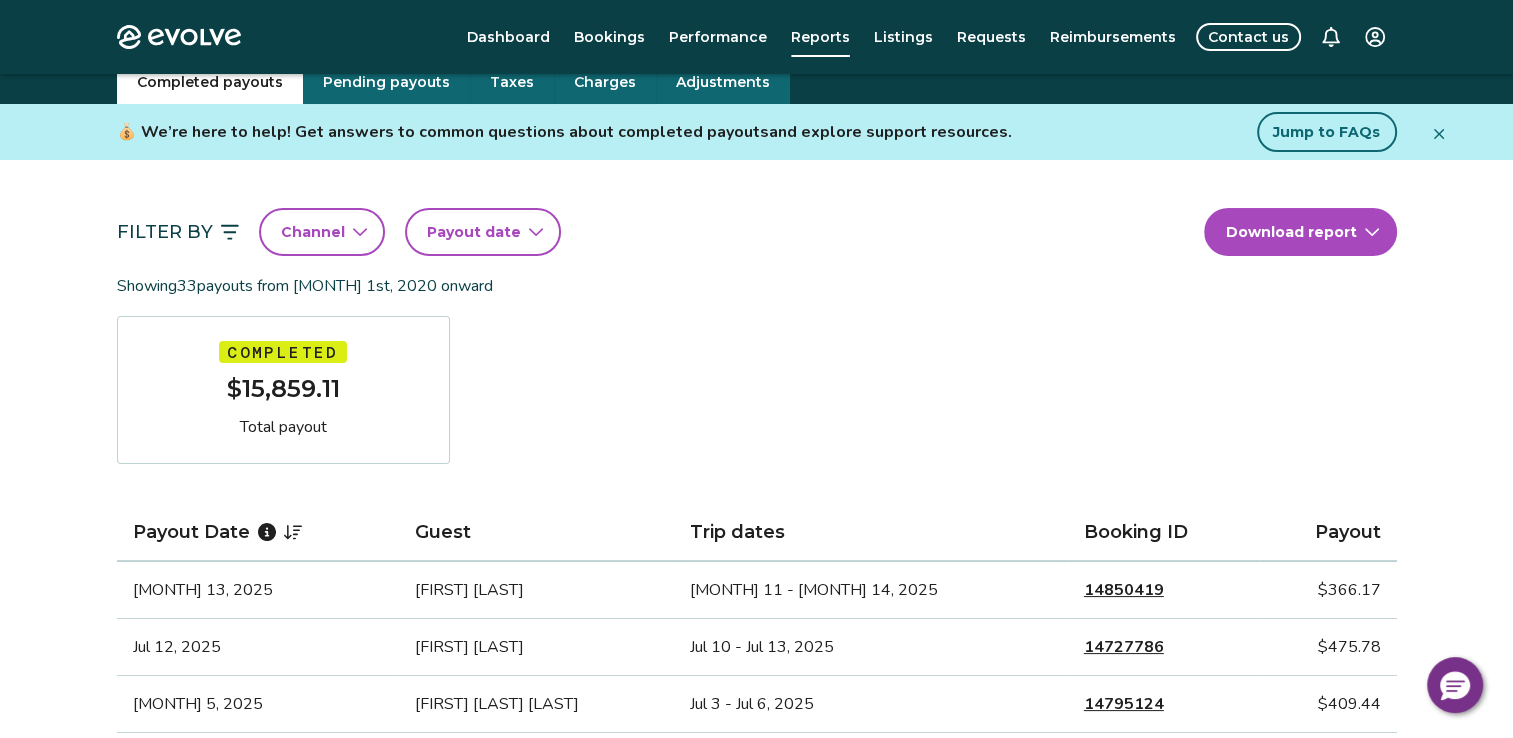 scroll, scrollTop: 0, scrollLeft: 0, axis: both 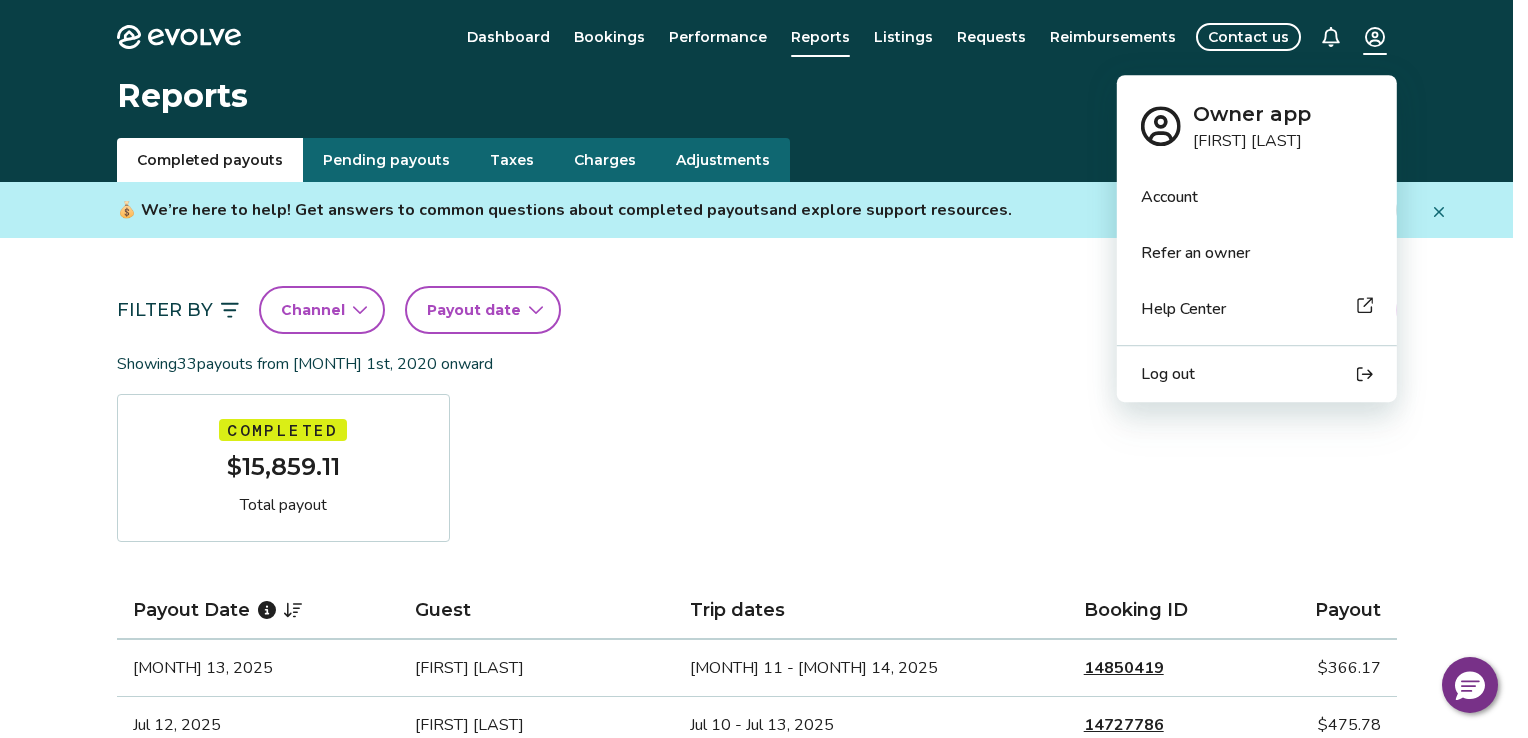click on "Evolve Dashboard Bookings Performance Reports Listings Requests Reimbursements Contact us Reports Completed payouts Pending payouts Taxes Charges Adjustments 💰 We’re here to help! Get answers to common questions about   completed payouts  and explore support resources. Jump to FAQs Filter By  Channel Payout date Download   report Showing  33  payouts   from [MONTH] 1st, 2020 onward Completed $15,859.11 Total payout Payout Date Guest Trip dates Booking ID Payout [MONTH] 13, 2025 [FIRST] [LAST] [MONTH] 11 - [MONTH] 14, 2025 14850419 $366.17 [MONTH] 12, 2025 [FIRST] [LAST] [MONTH] 10 - [MONTH] 13, 2025 14727786 $475.78 [MONTH] 5, 2025 [FIRST] [LAST] [MONTH] 3 - [MONTH] 6, 2025 14795124 $409.44 [MONTH] 27, 2025 [FIRST] [LAST] [MONTH] 25 - [MONTH] 2, 2025 14587215 $79.45 [MONTH] 27, 2025 [FIRST] [LAST] [MONTH] 25 - [MONTH] 2, 2025 14587215 $690.53 [MONTH] 21, 2025 [FIRST] [LAST] [MONTH] 19 - [MONTH] 22, 2025 14645836 $419.05 [MONTH] 15, 2025 [FIRST] [LAST] [MONTH] 13 - [MONTH] 15, 2025 14738203 $329.99 [MONTH] 8, 2025 [FIRST] [LAST] [MONTH] 6 - [MONTH] 8, 2025 14688162 $227.76 [MONTH] 30, 2025 [FIRST] [LAST] 1 2" at bounding box center (764, 1297) 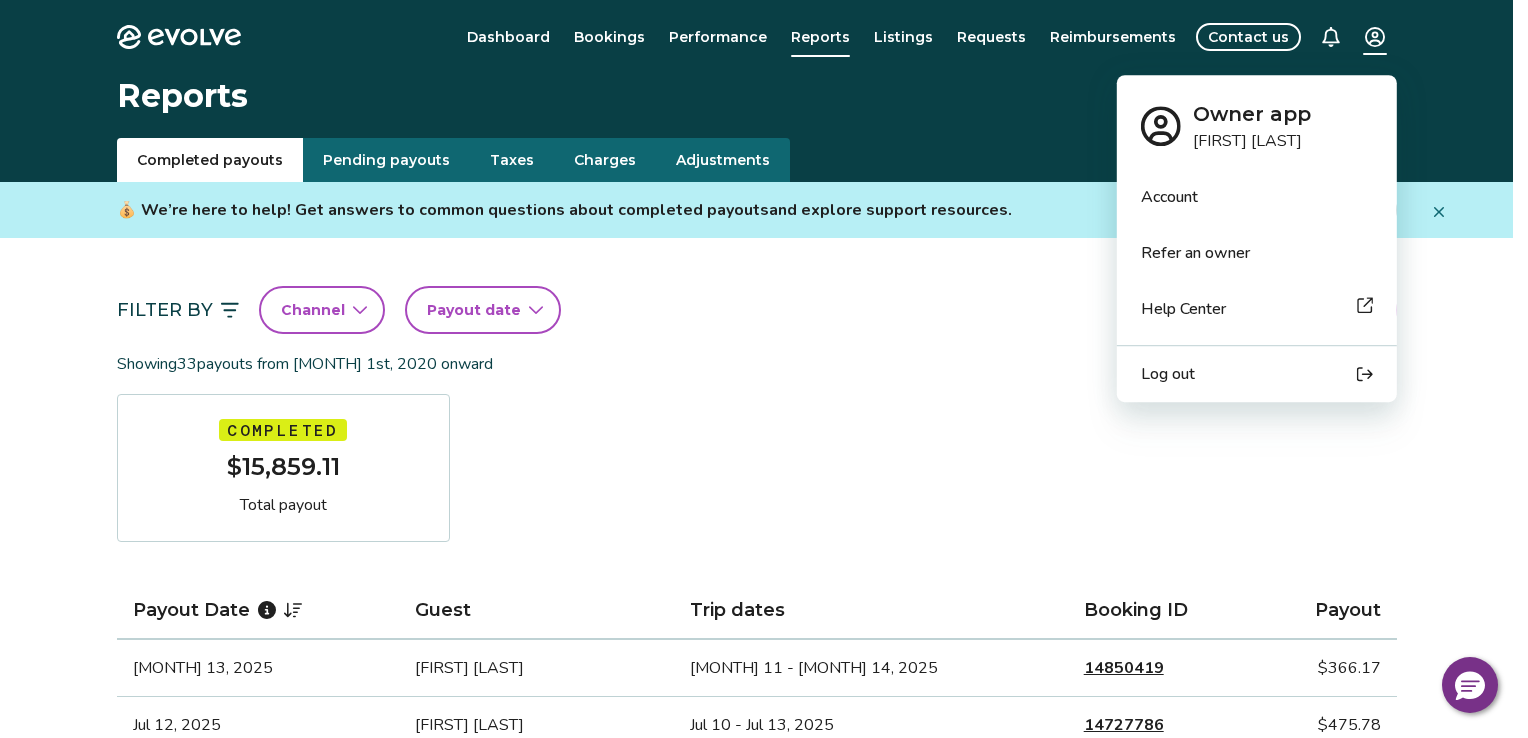 click on "Account" at bounding box center (1169, 197) 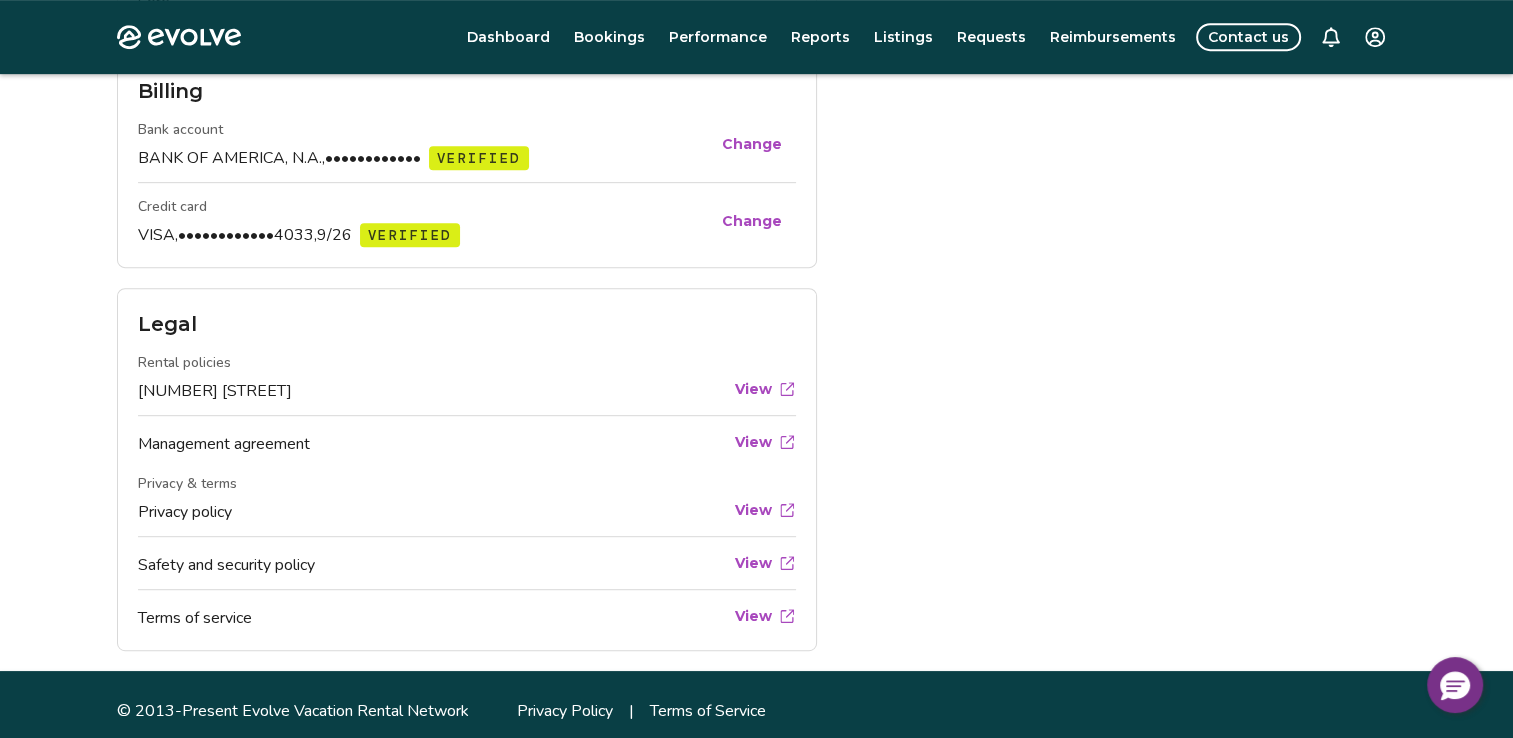 scroll, scrollTop: 968, scrollLeft: 0, axis: vertical 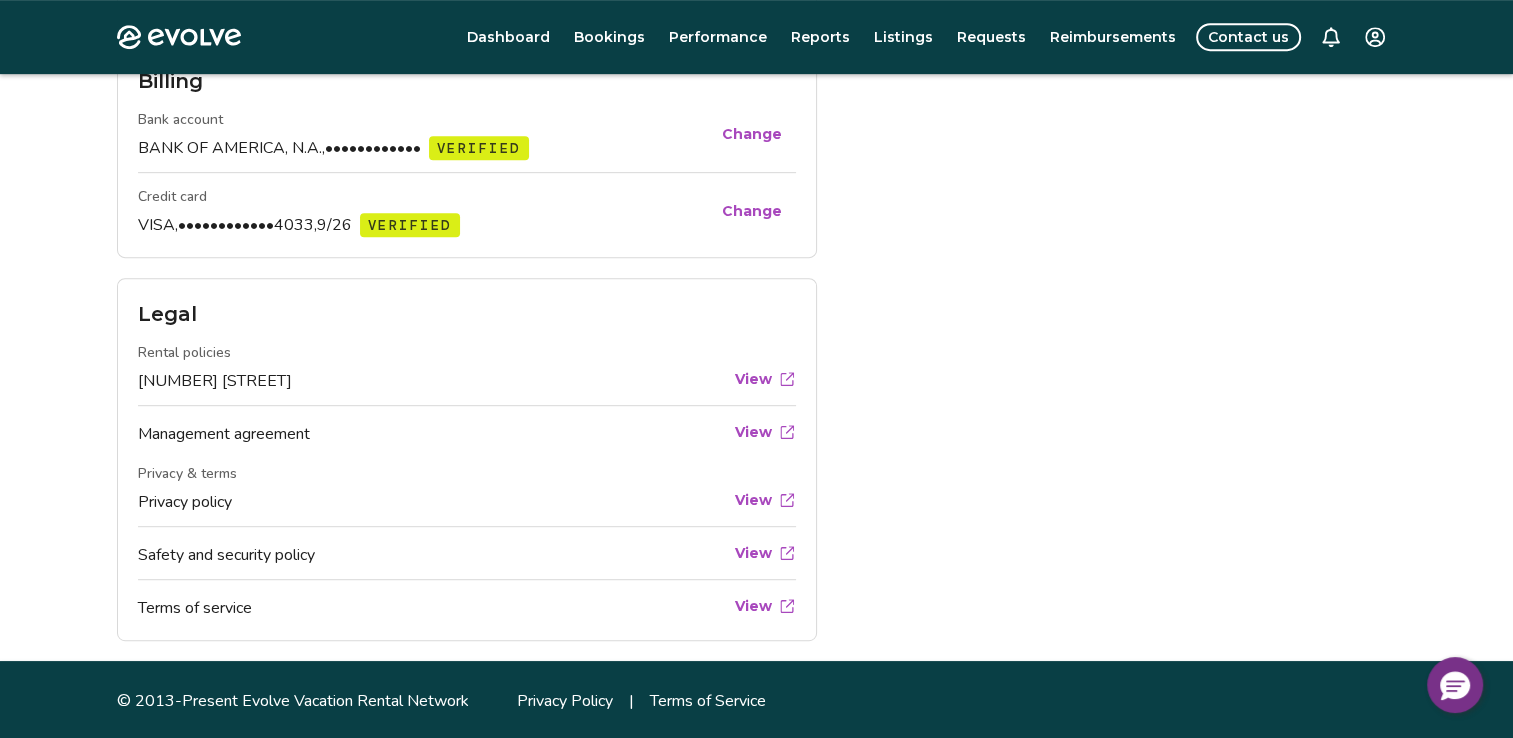 click on "Contact us" at bounding box center (1248, 37) 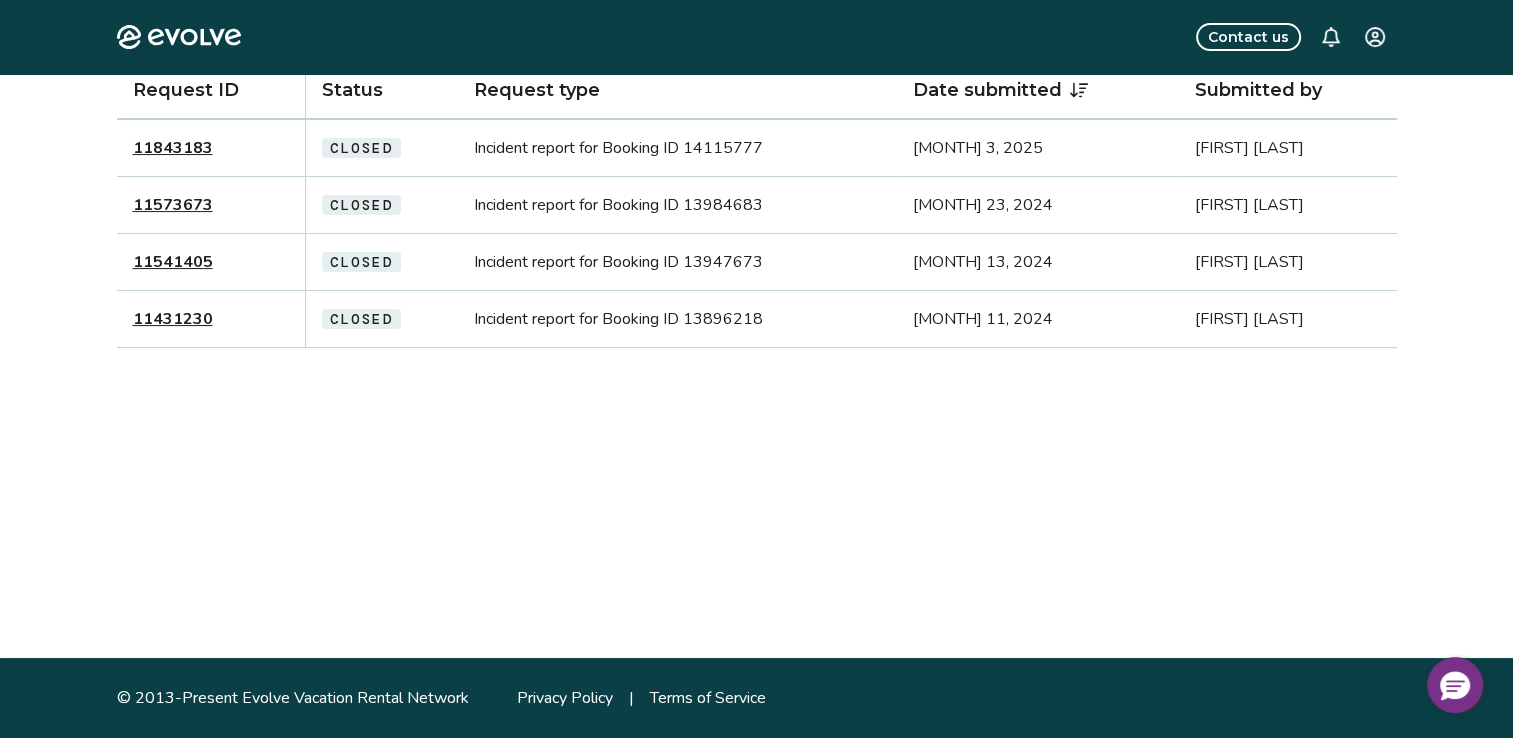 scroll, scrollTop: 0, scrollLeft: 0, axis: both 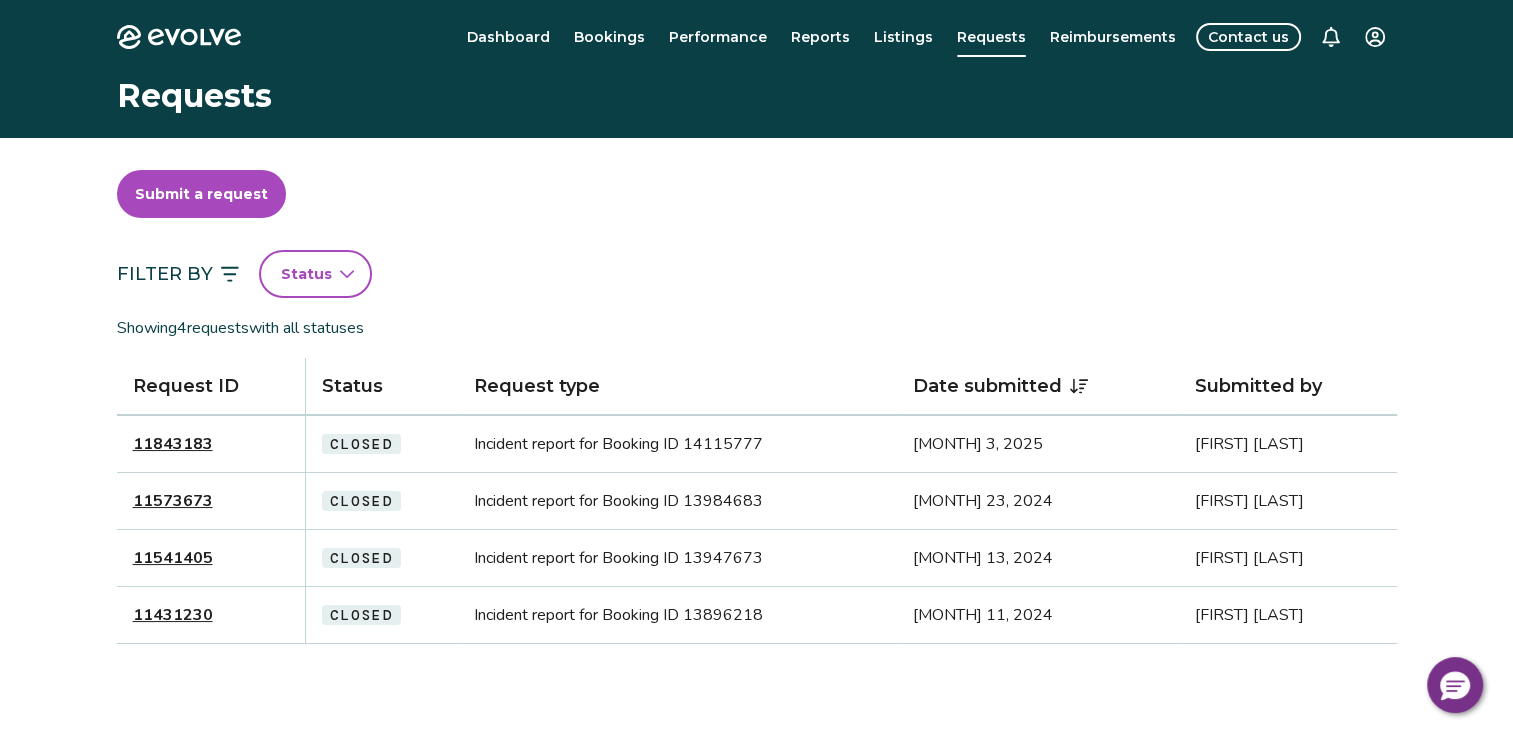 click 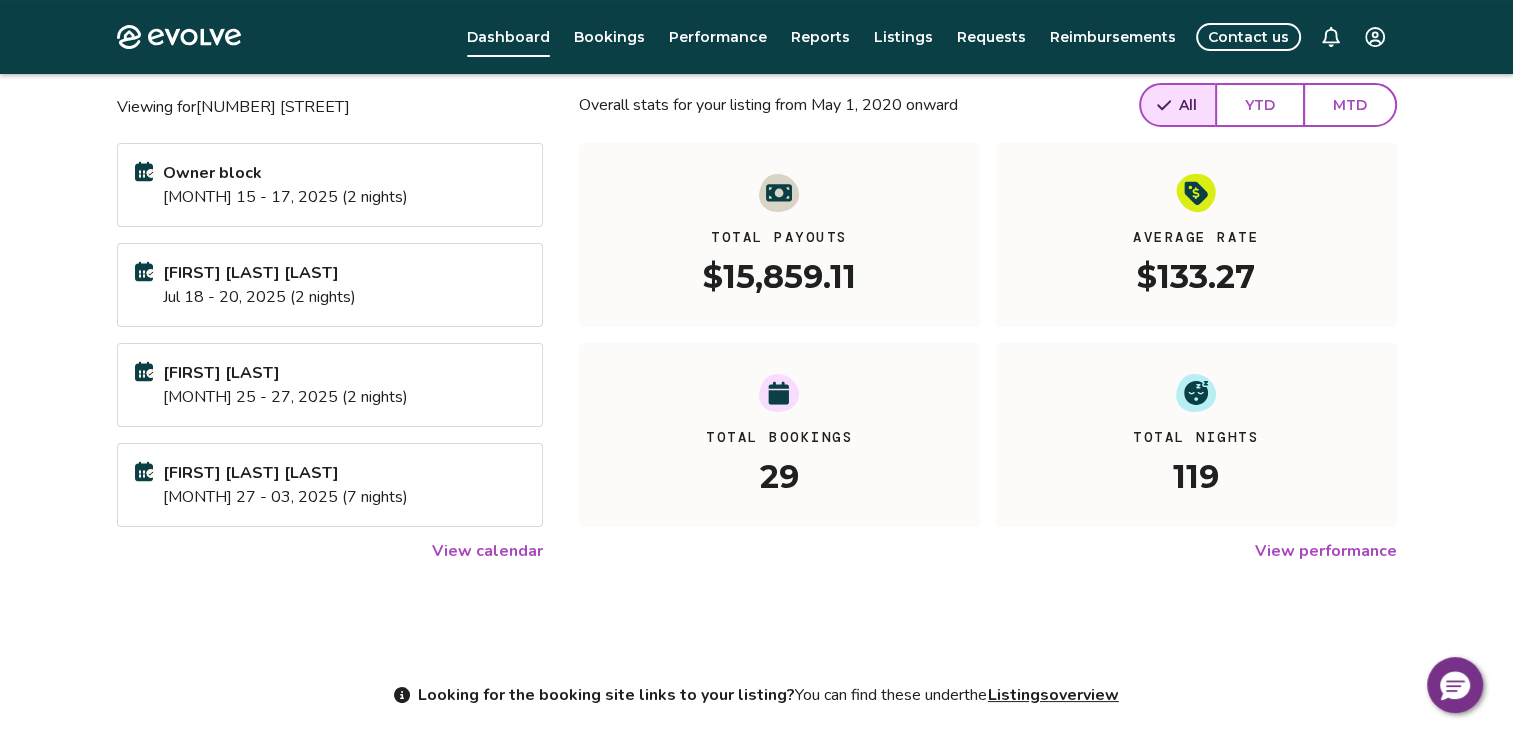 scroll, scrollTop: 296, scrollLeft: 0, axis: vertical 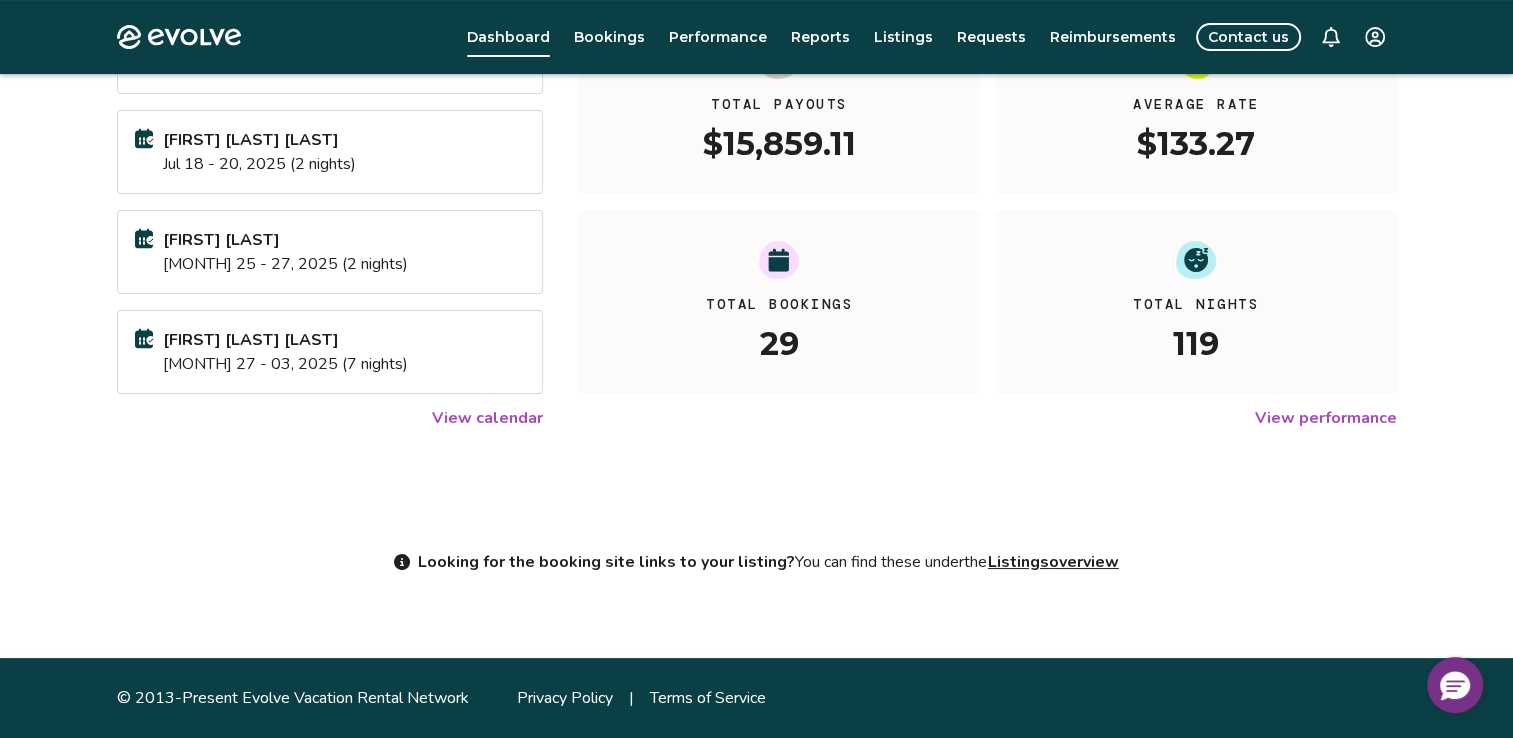 click on "View performance" at bounding box center [1326, 418] 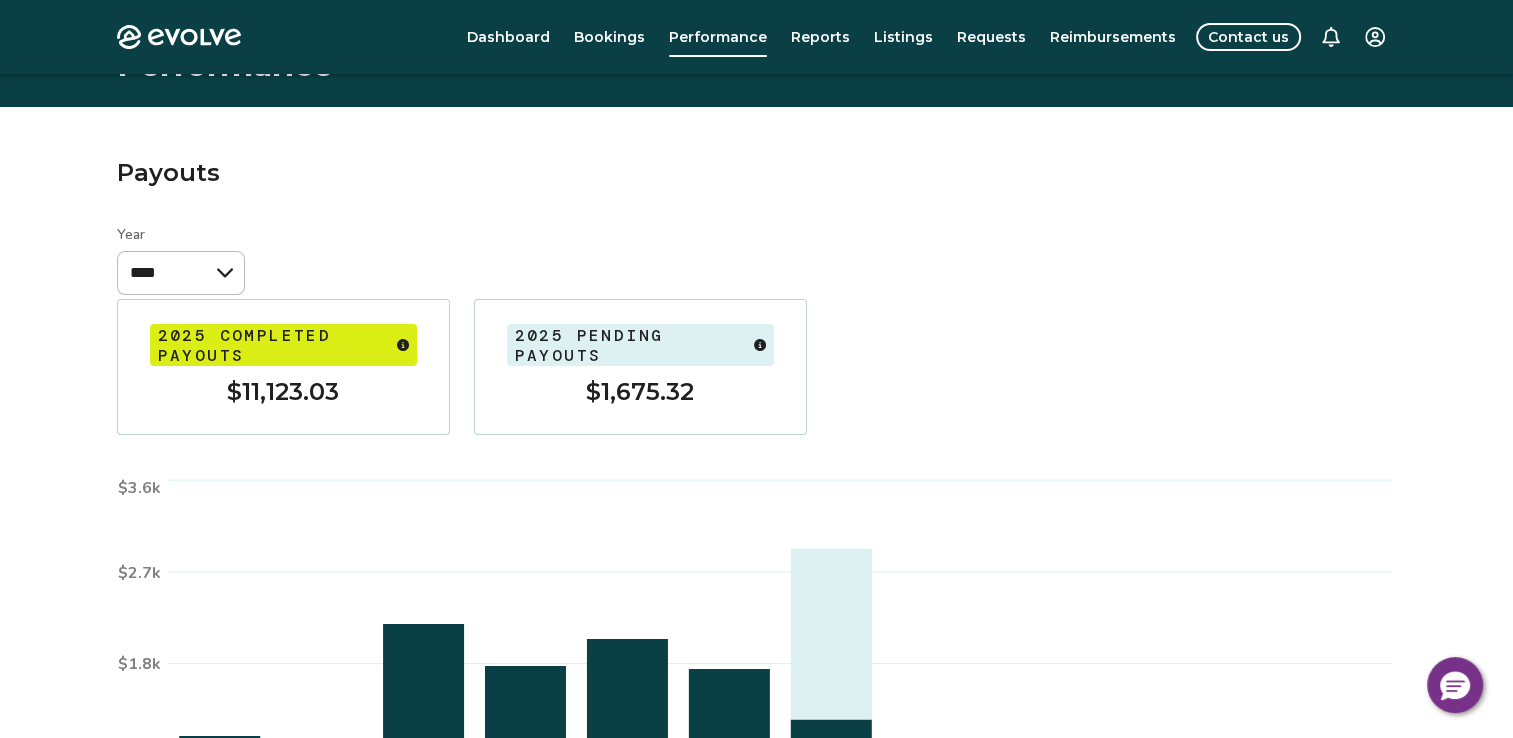 scroll, scrollTop: 0, scrollLeft: 0, axis: both 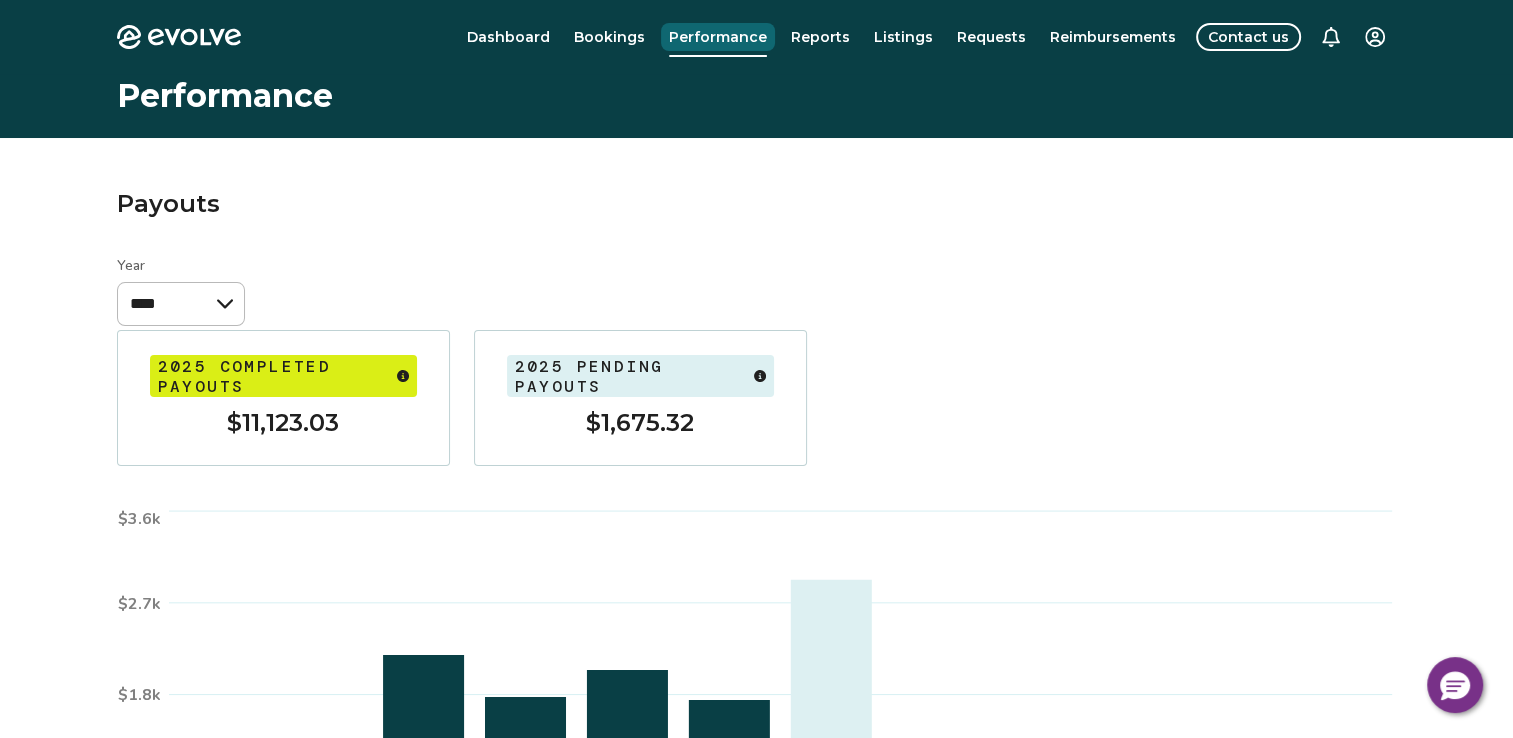 click on "Performance" at bounding box center (718, 37) 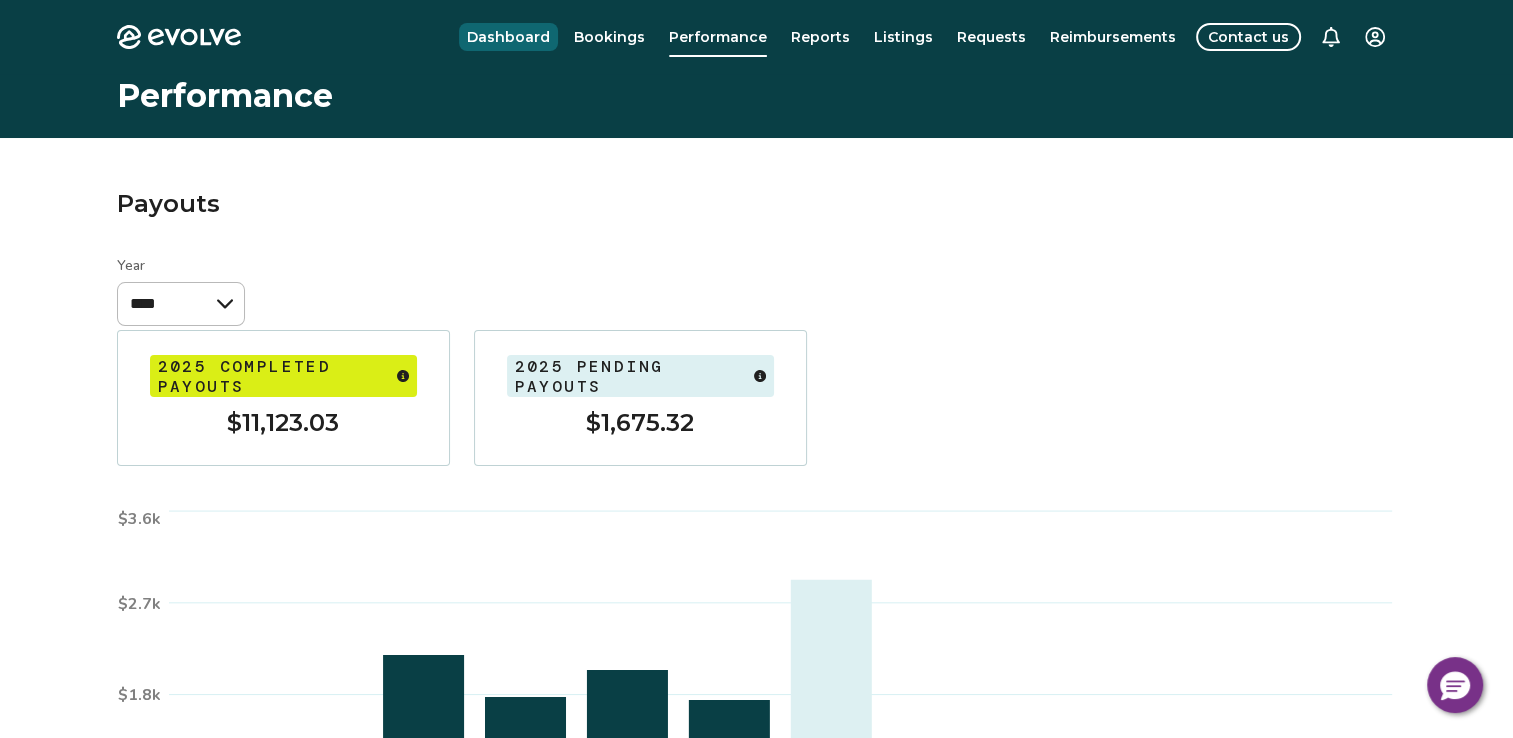 click on "Dashboard" at bounding box center (508, 37) 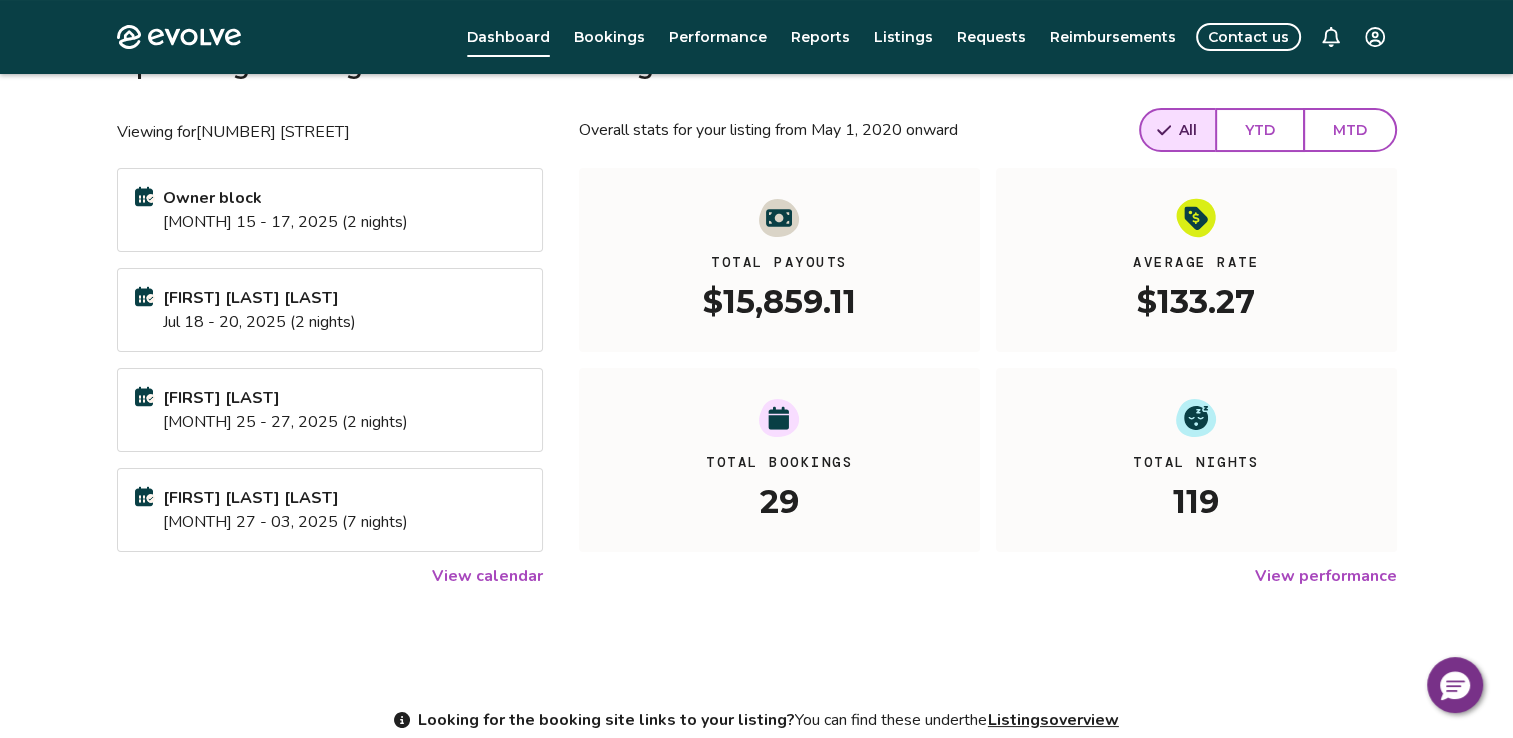 scroll, scrollTop: 296, scrollLeft: 0, axis: vertical 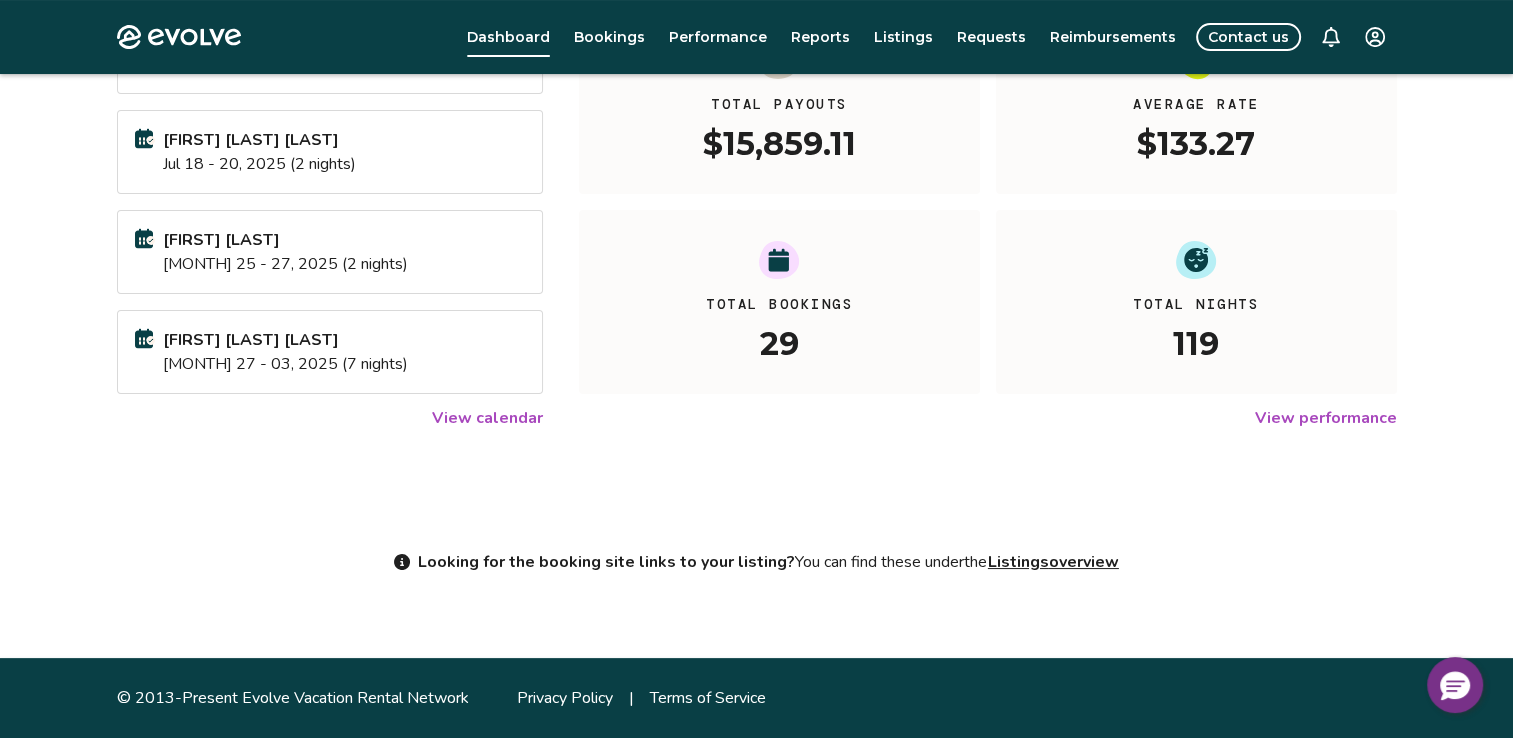 click on "Reports" at bounding box center [820, 37] 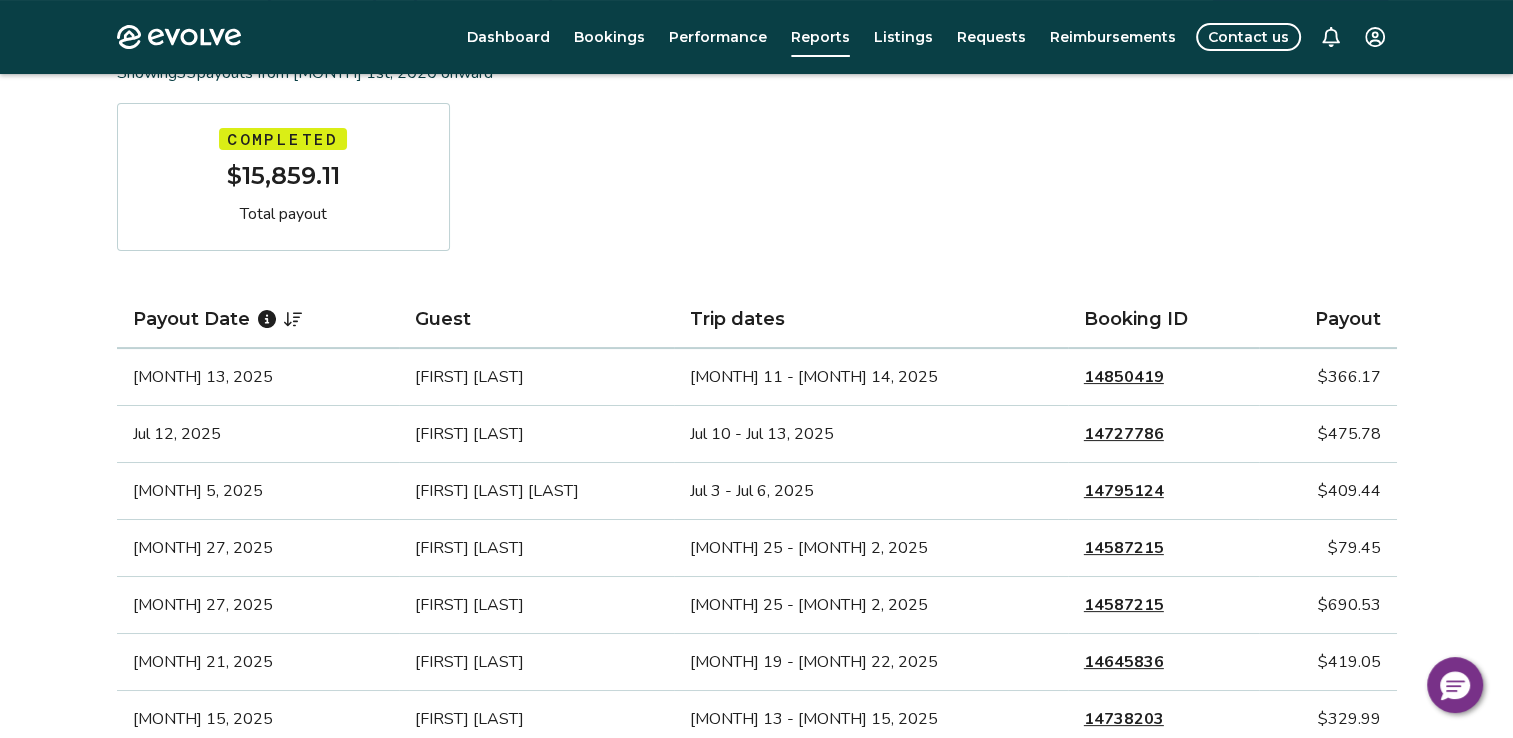 scroll, scrollTop: 292, scrollLeft: 0, axis: vertical 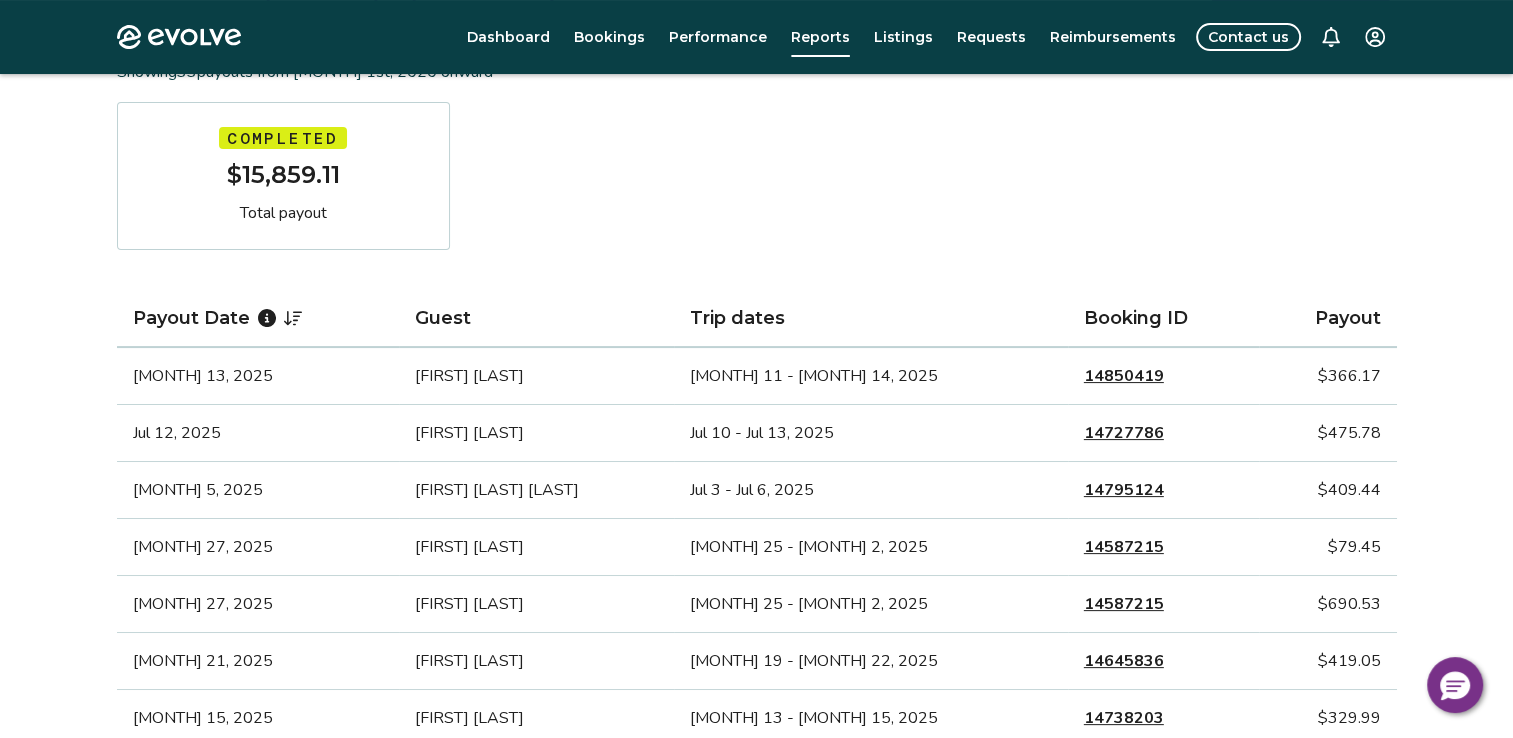 click on "14795124" at bounding box center (1124, 490) 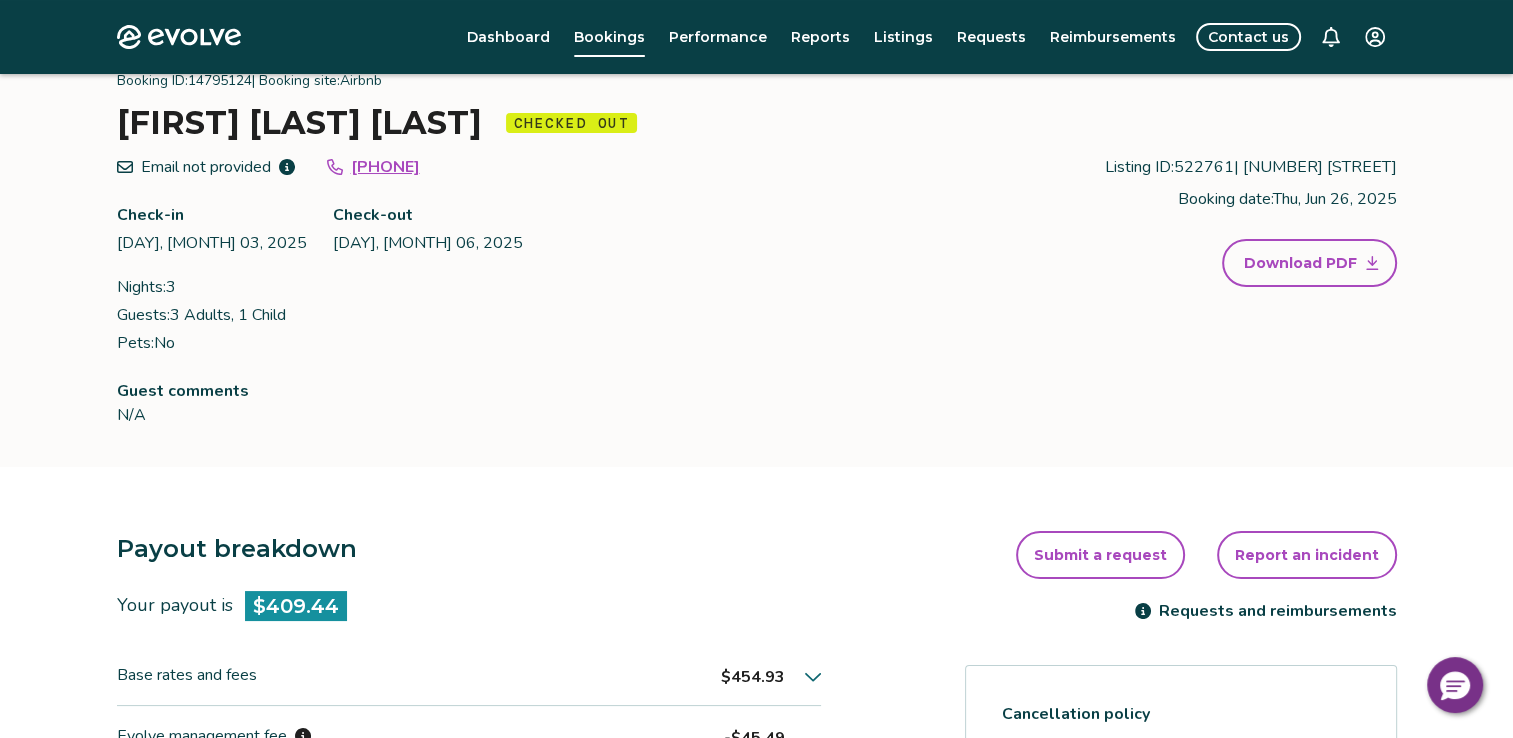 scroll, scrollTop: 0, scrollLeft: 0, axis: both 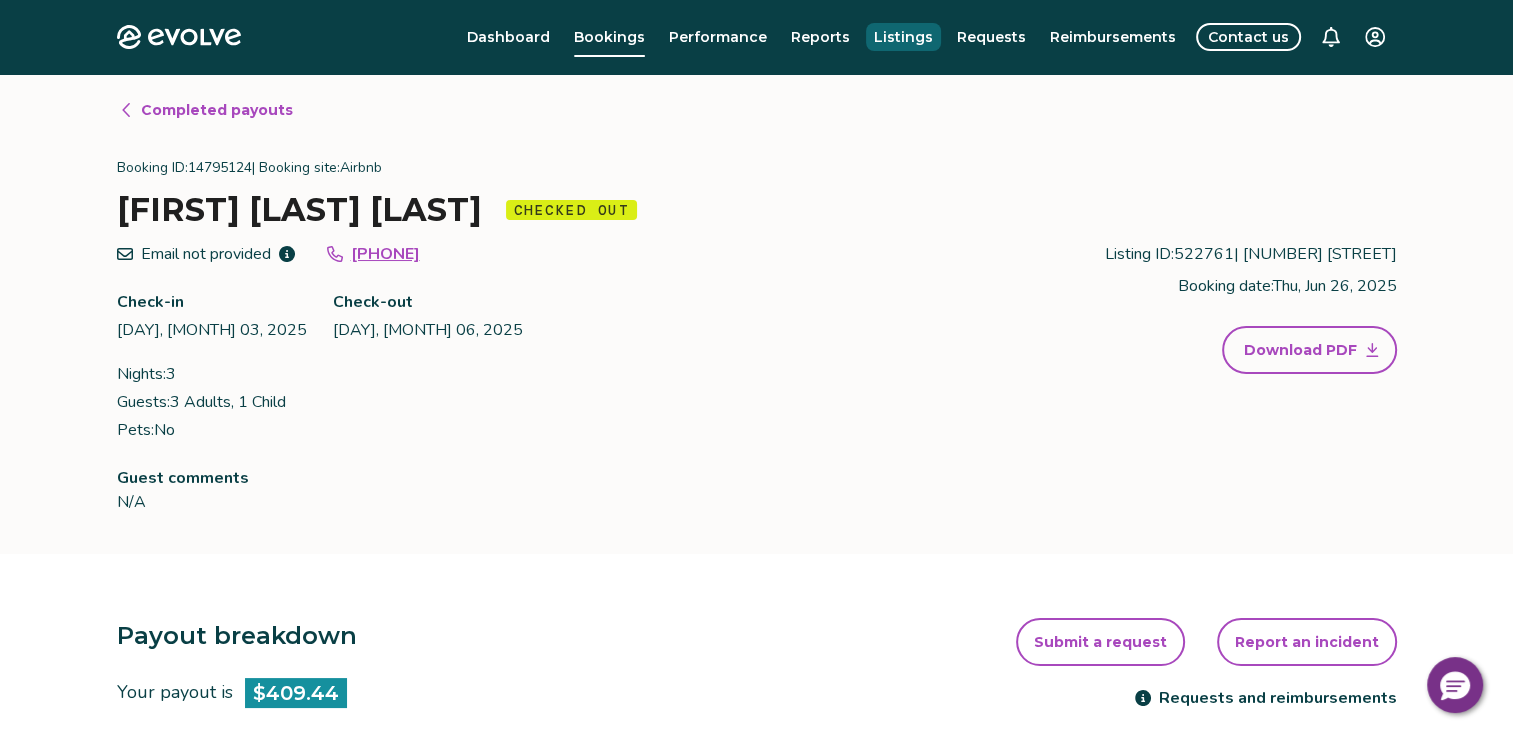click on "Listings" at bounding box center [903, 37] 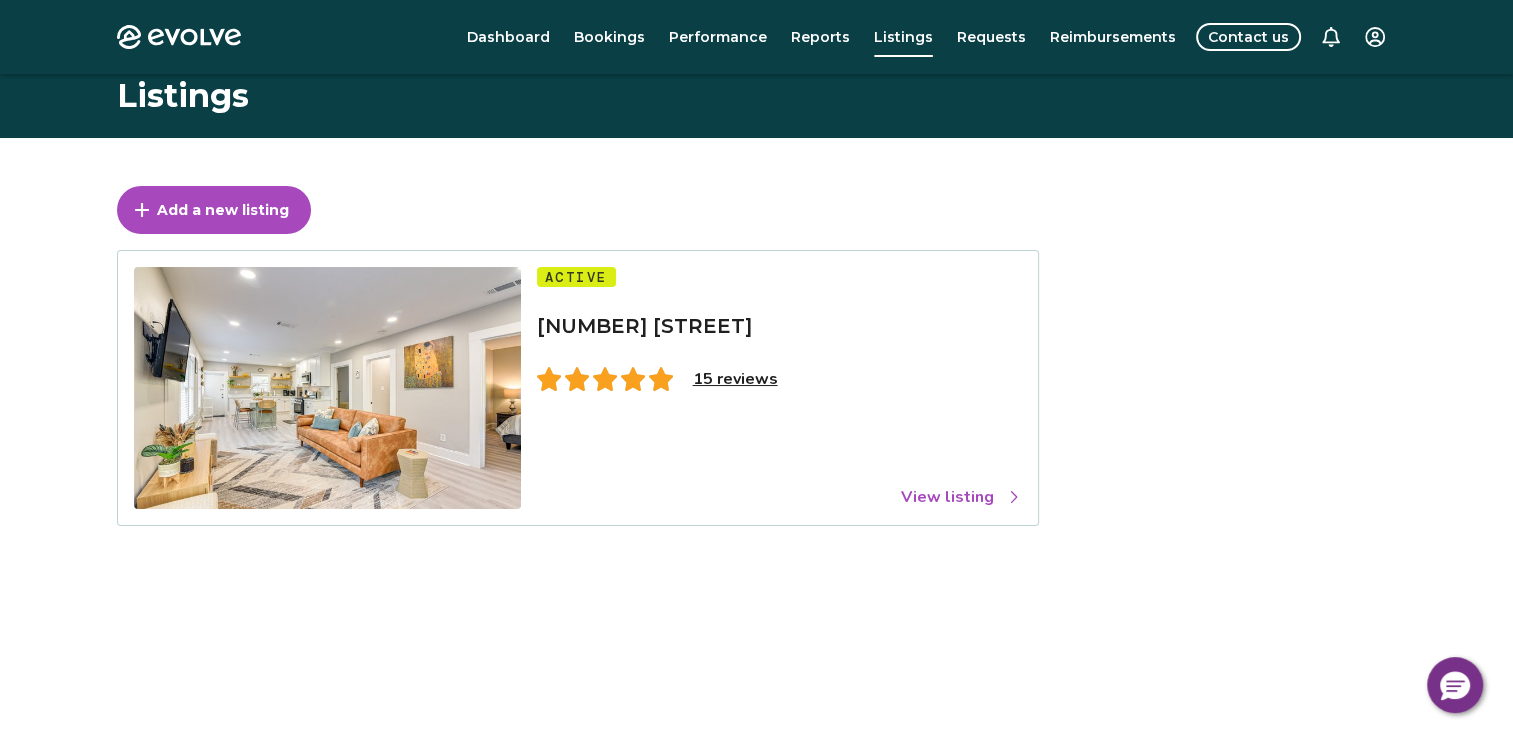 scroll, scrollTop: 15, scrollLeft: 0, axis: vertical 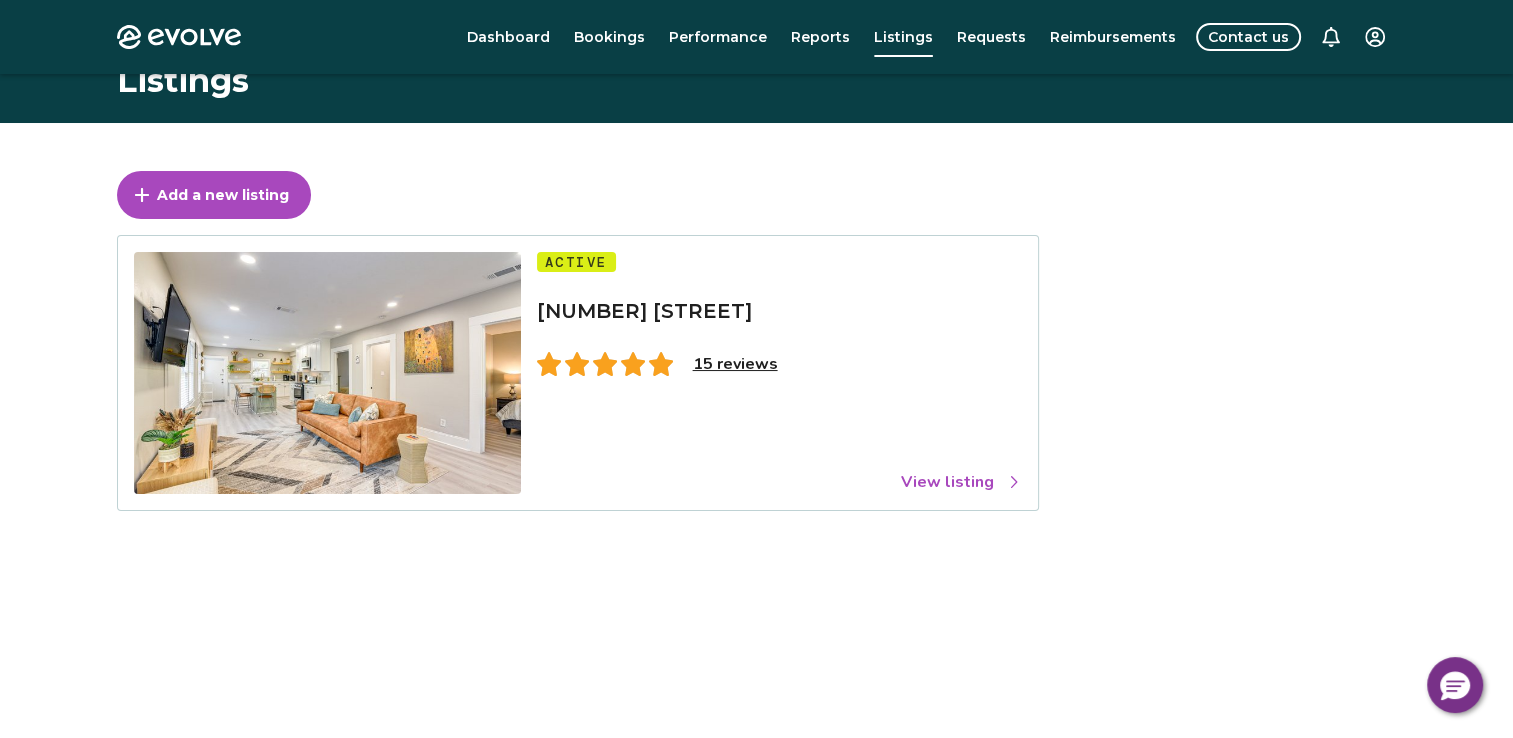 click on "15 reviews" at bounding box center (657, 364) 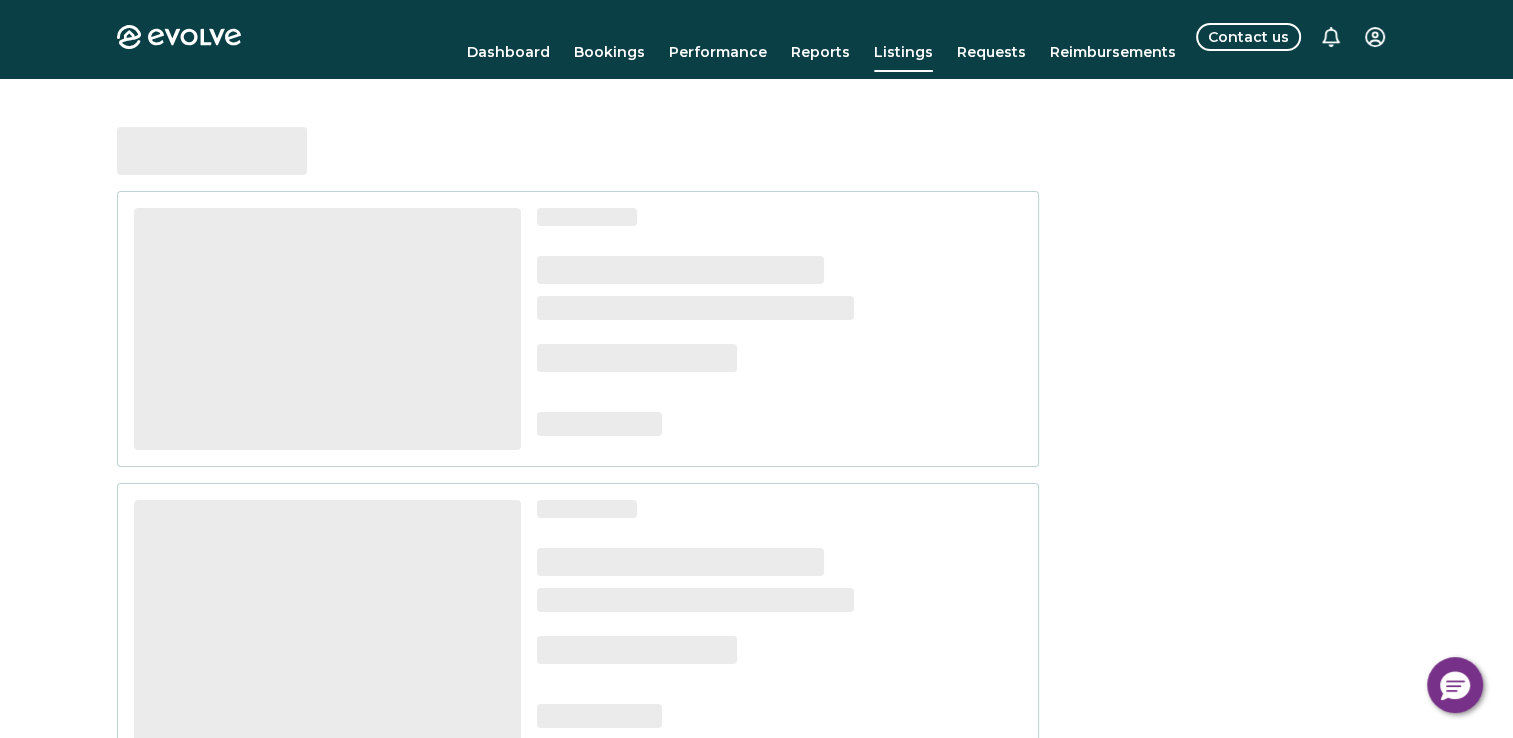 scroll, scrollTop: 0, scrollLeft: 0, axis: both 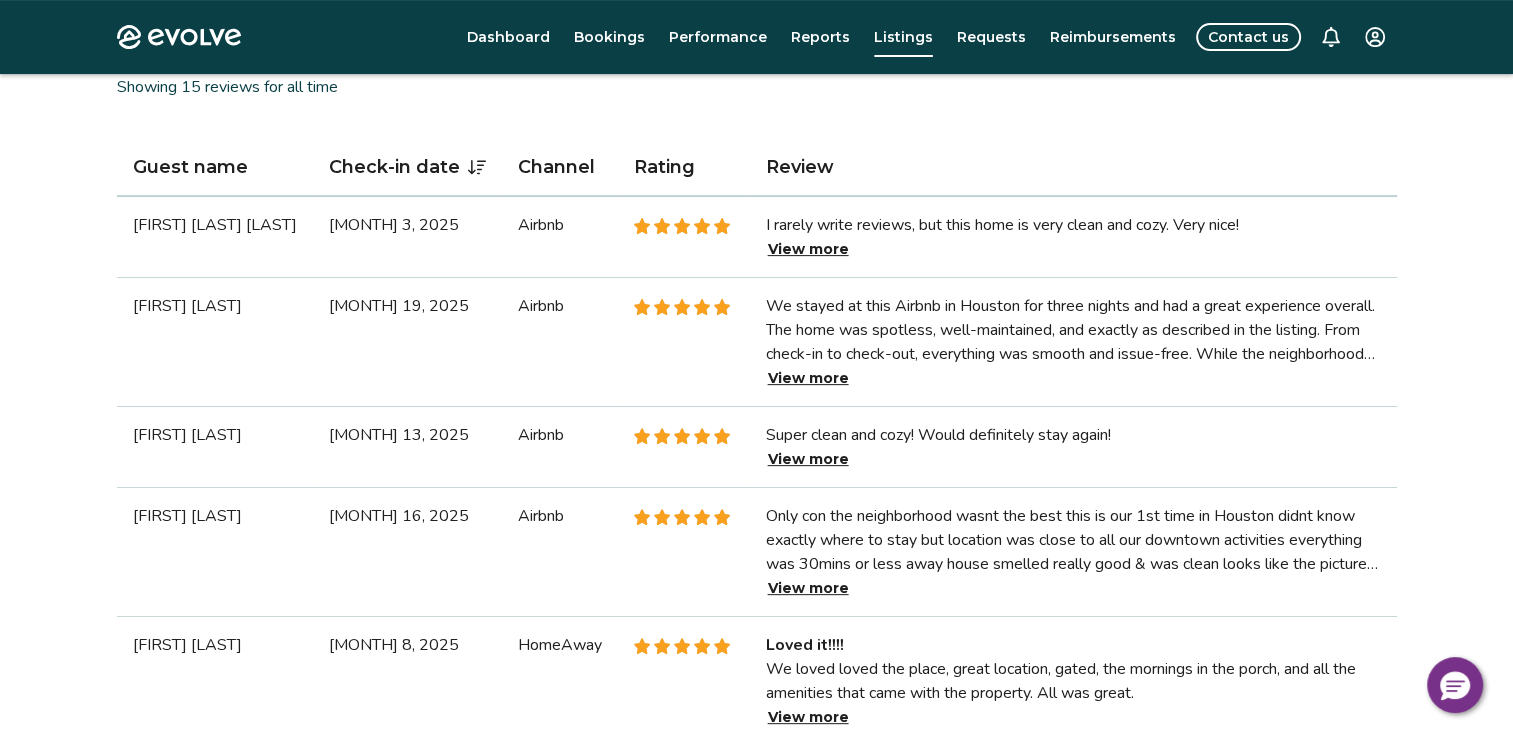 click on "View more" at bounding box center (808, 249) 